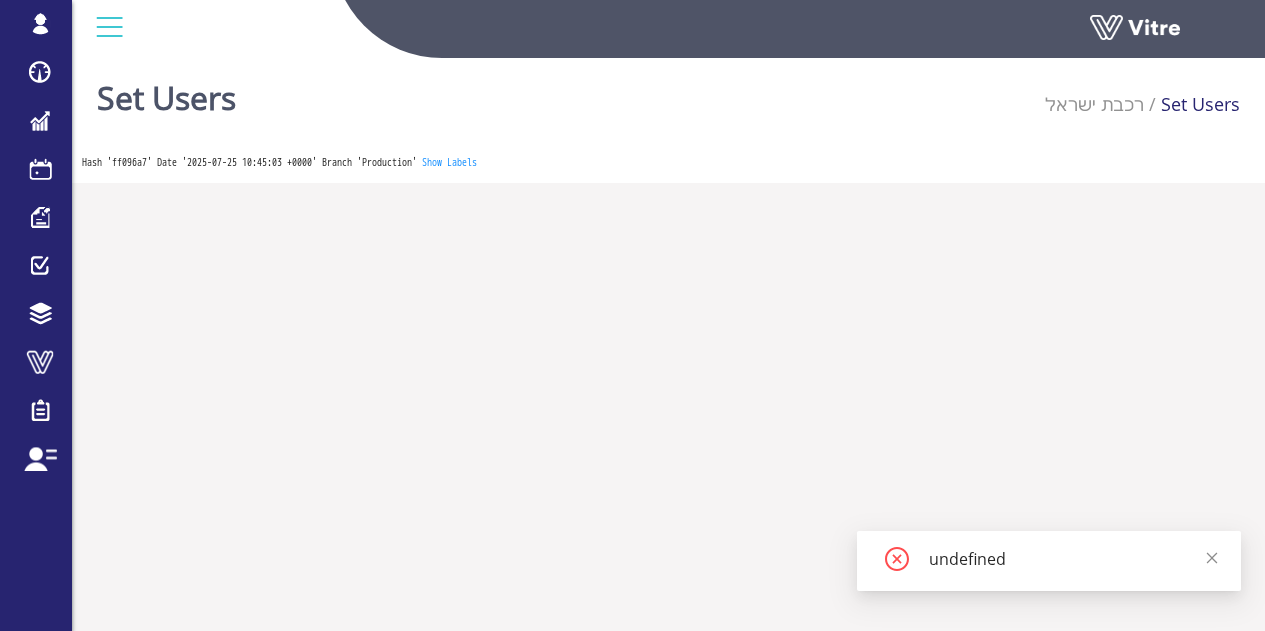 scroll, scrollTop: 0, scrollLeft: 0, axis: both 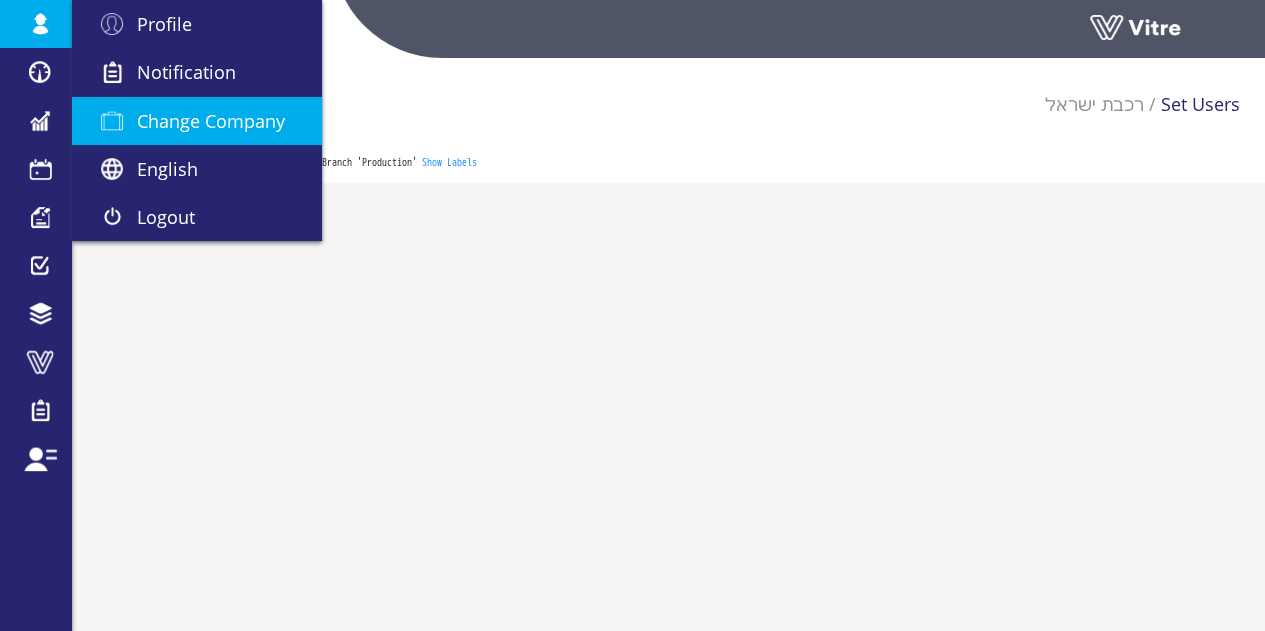 click on "Change Company" at bounding box center [211, 121] 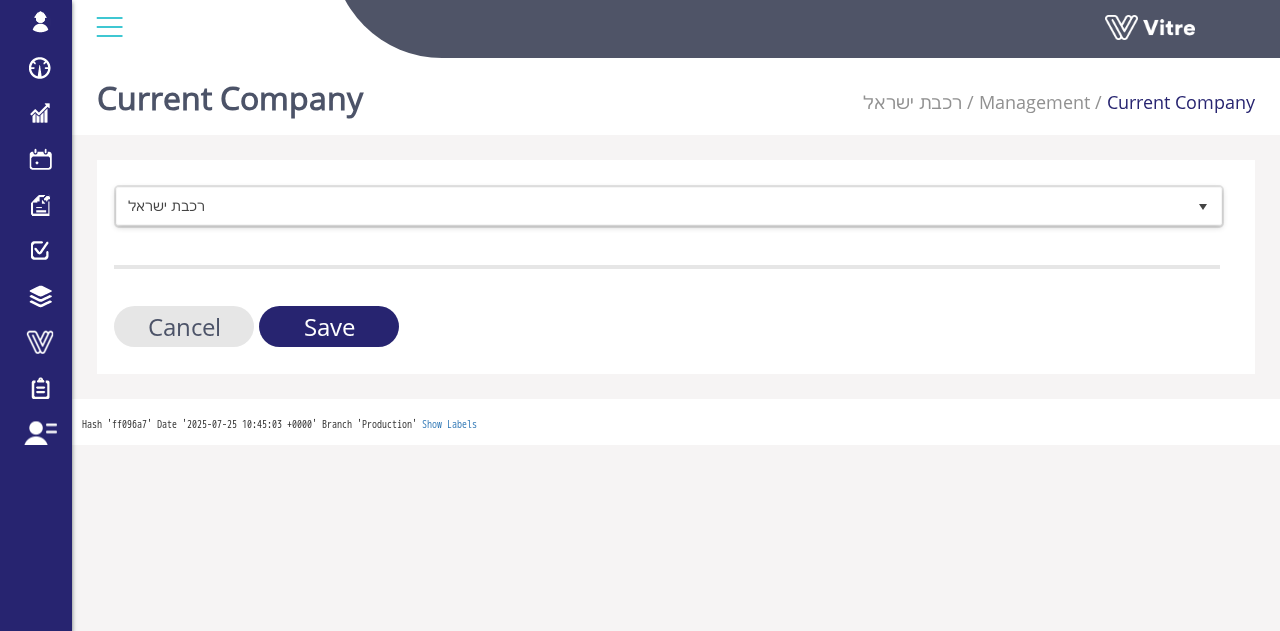 scroll, scrollTop: 0, scrollLeft: 0, axis: both 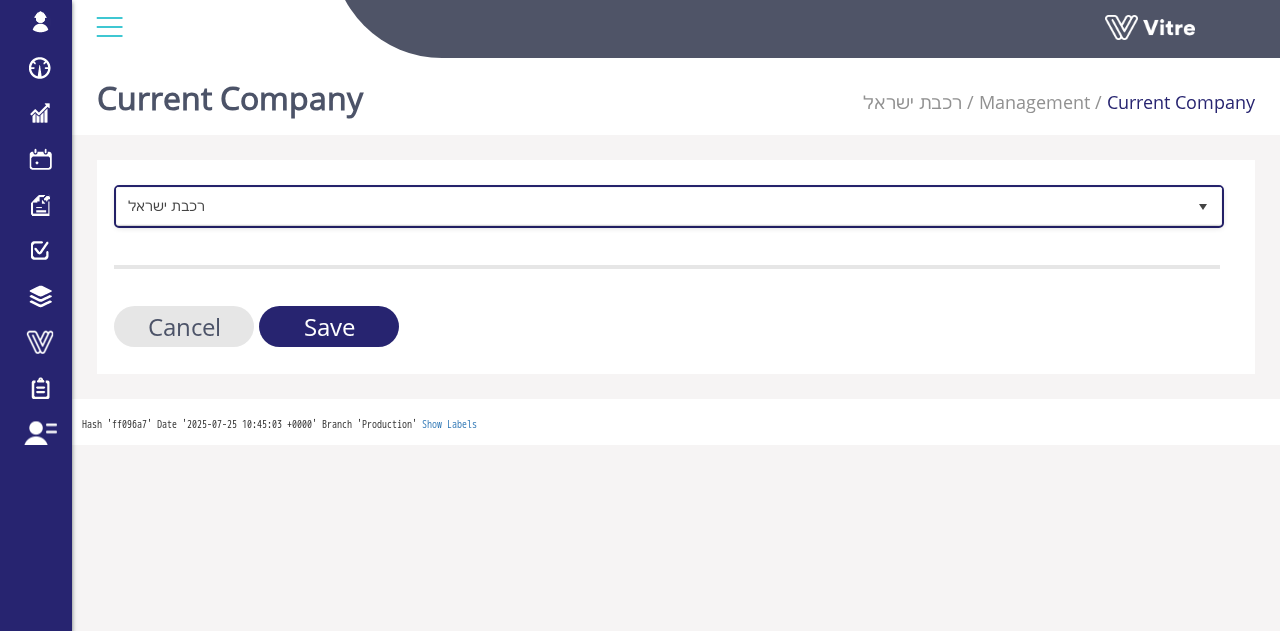 click on "רכבת ישראל" at bounding box center [651, 206] 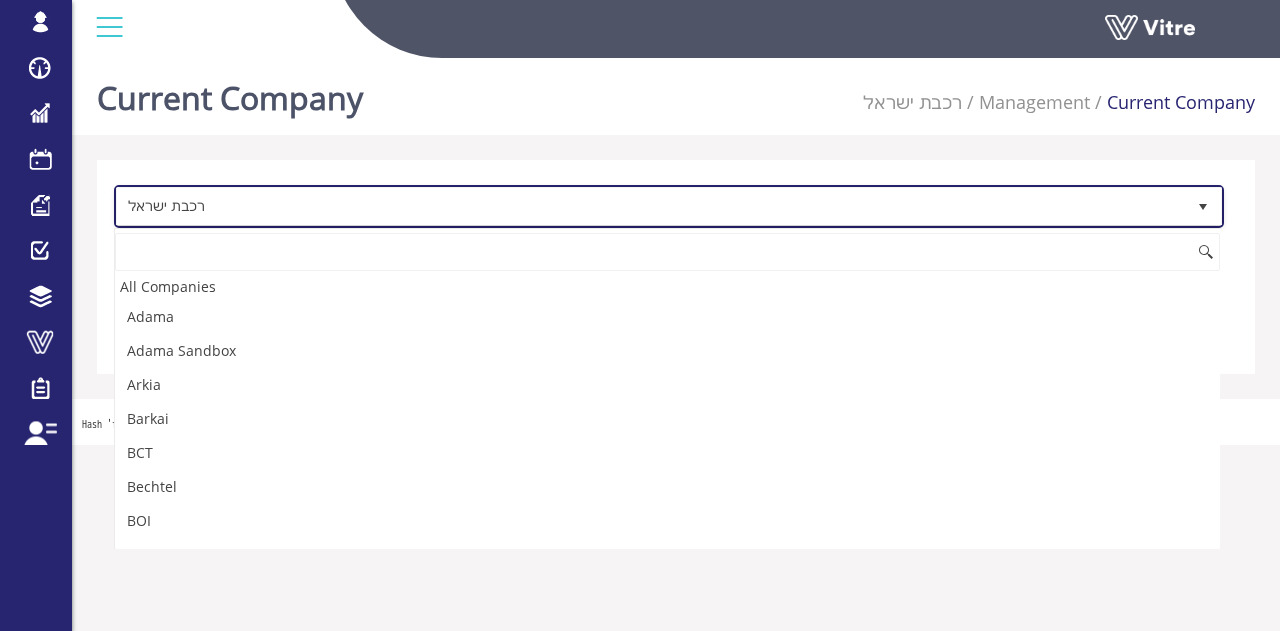 scroll, scrollTop: 3755, scrollLeft: 0, axis: vertical 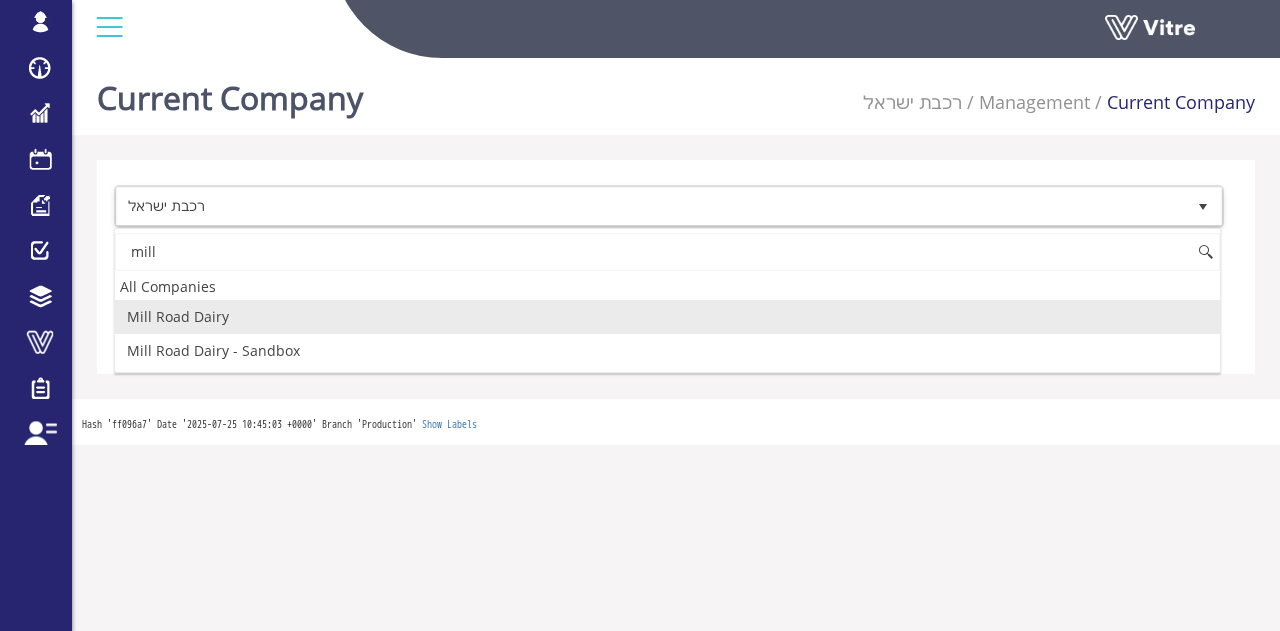 click on "Mill Road Dairy" at bounding box center [667, 317] 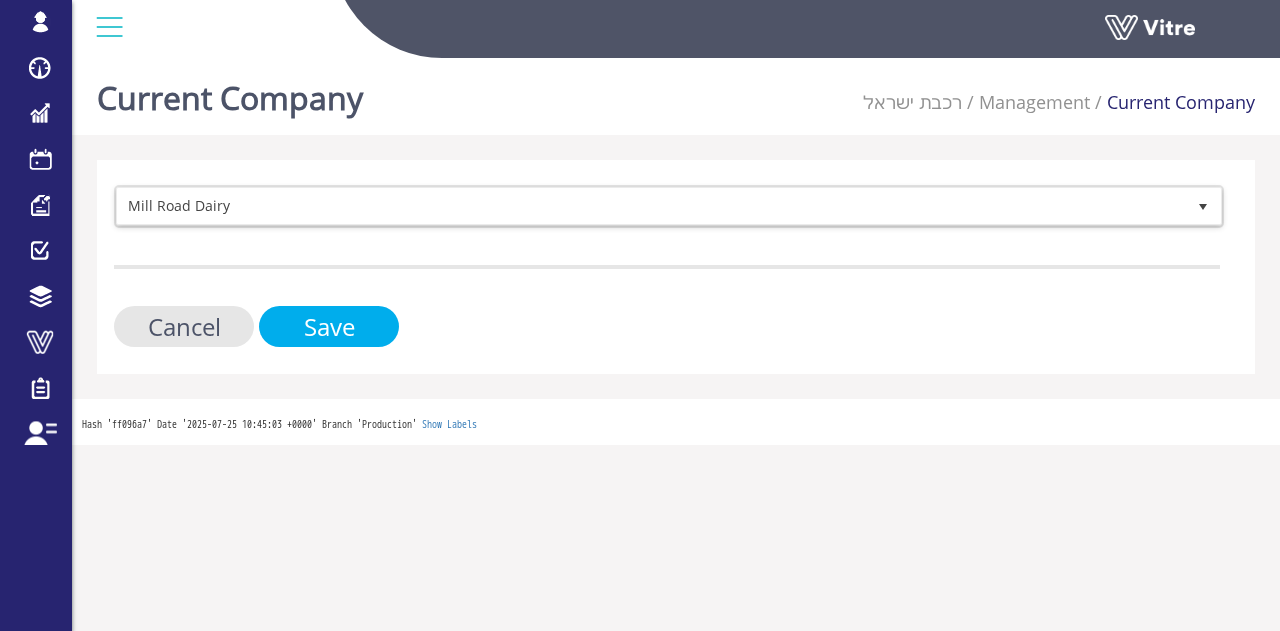 click on "Save" at bounding box center (329, 326) 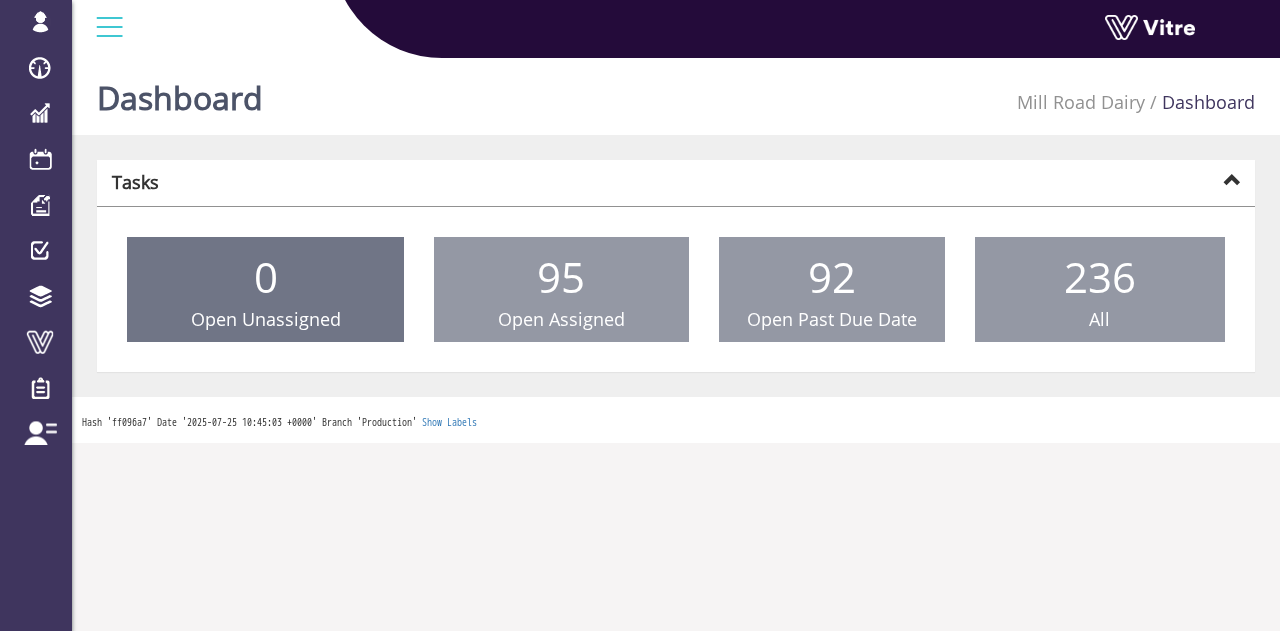 scroll, scrollTop: 0, scrollLeft: 0, axis: both 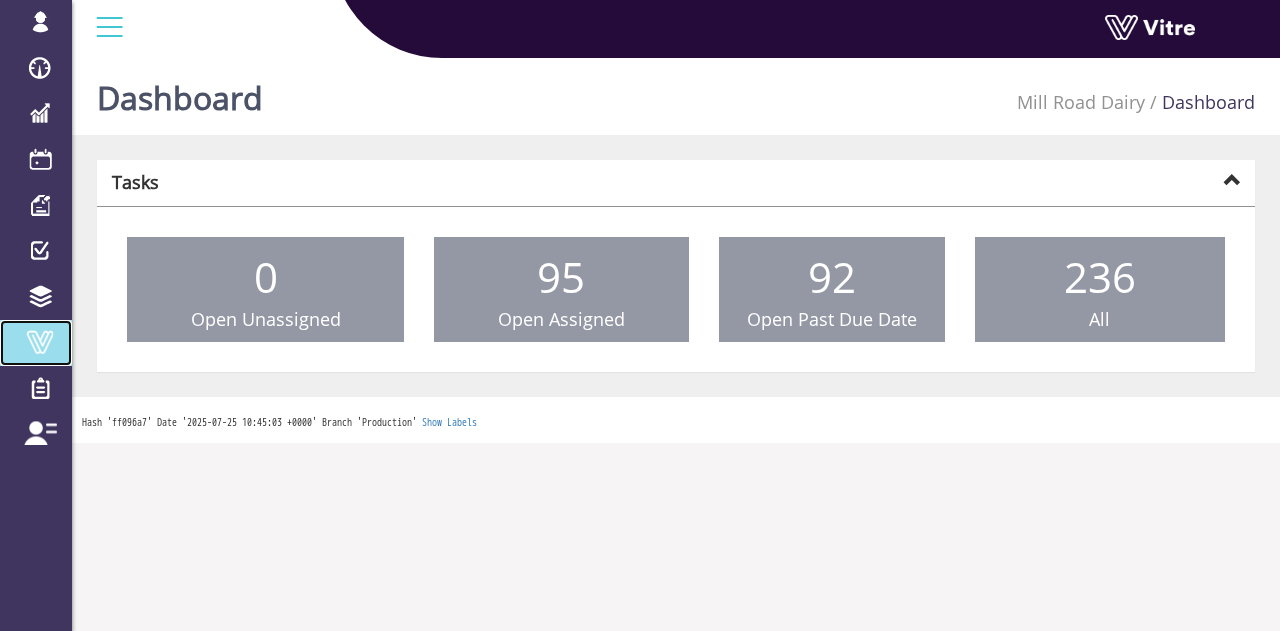 click at bounding box center (40, 342) 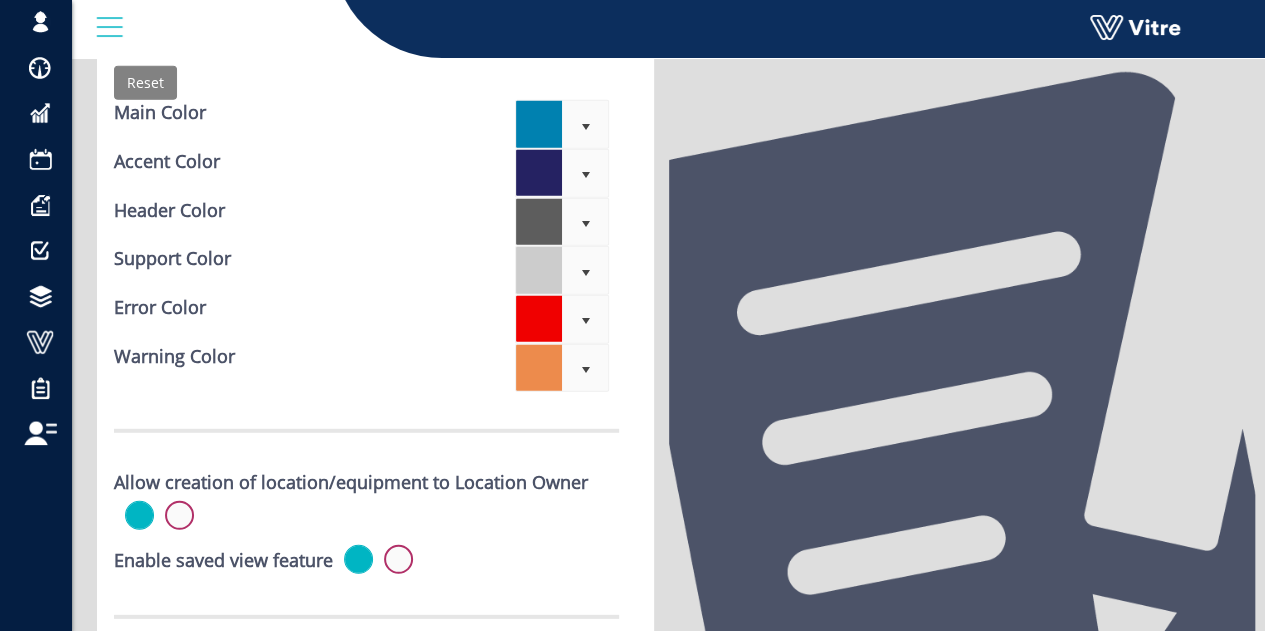 scroll, scrollTop: 6526, scrollLeft: 0, axis: vertical 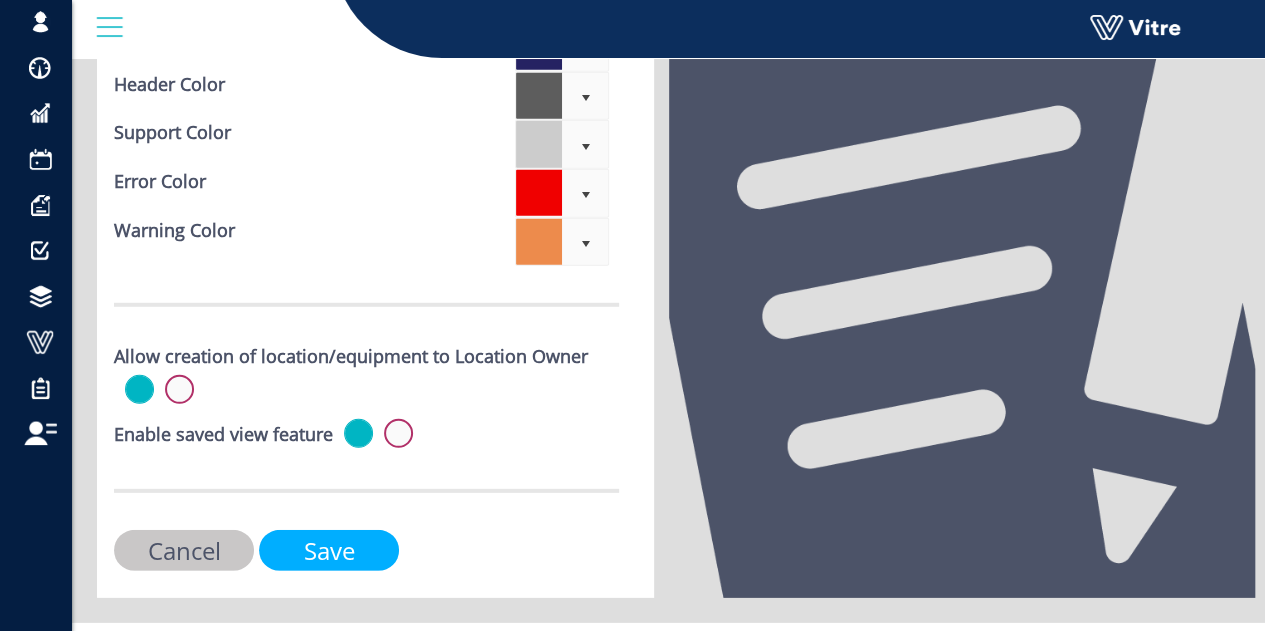 click on "Save" at bounding box center [329, 550] 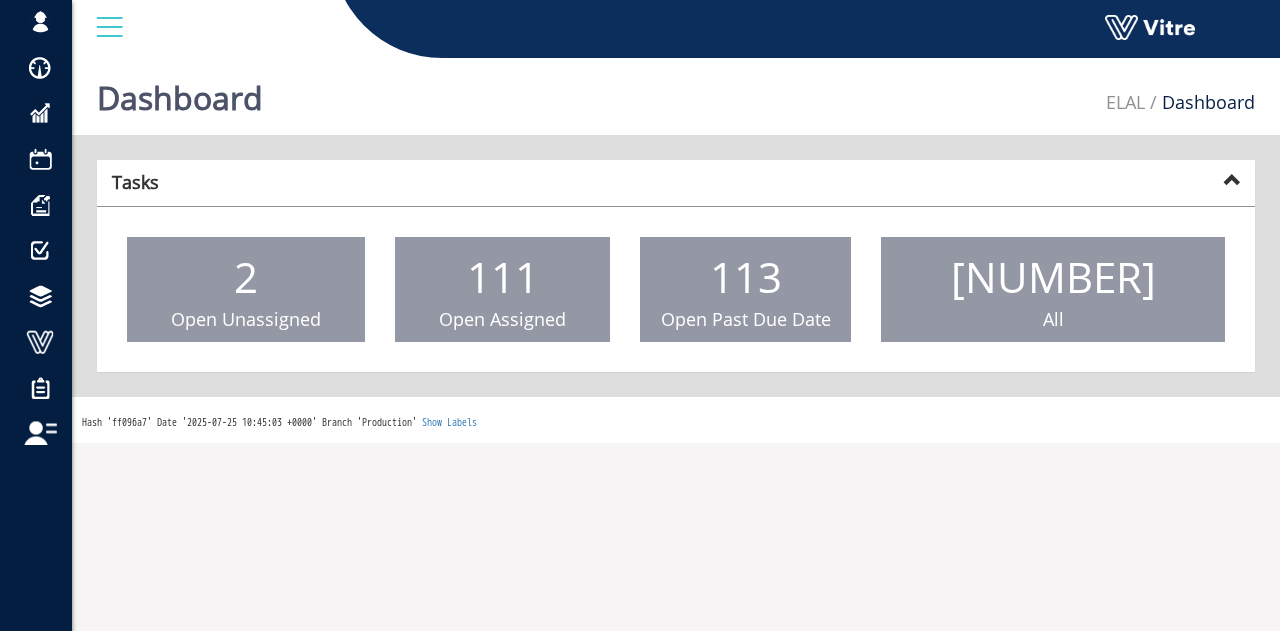 scroll, scrollTop: 0, scrollLeft: 0, axis: both 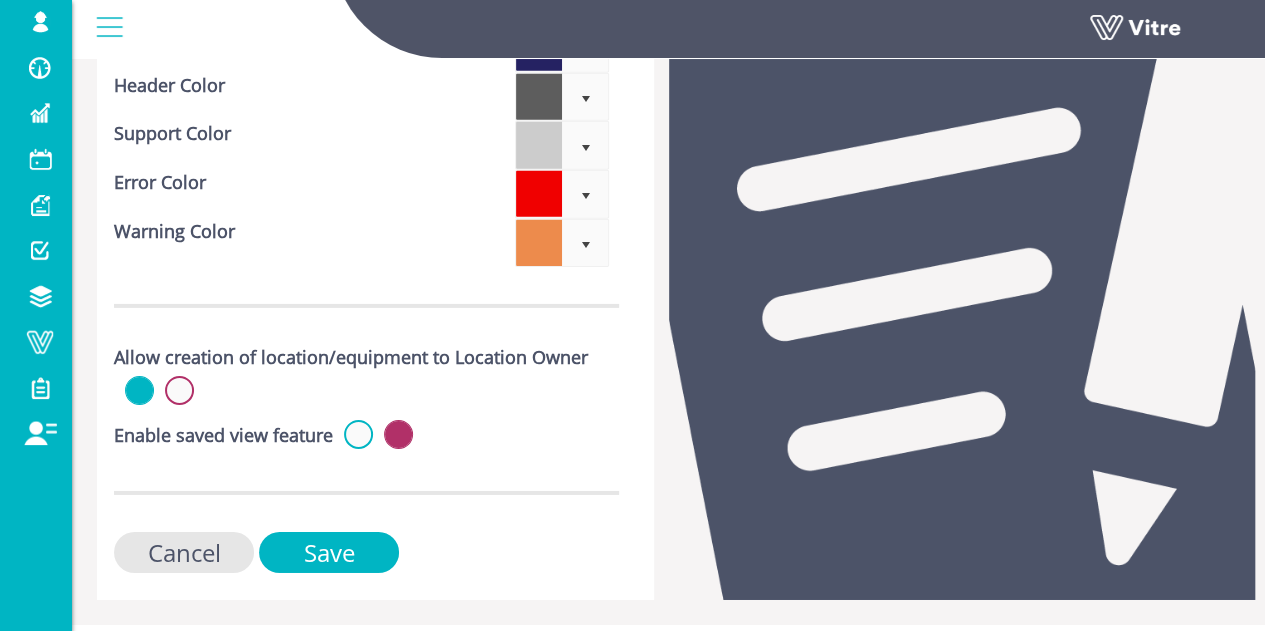 click at bounding box center [358, 434] 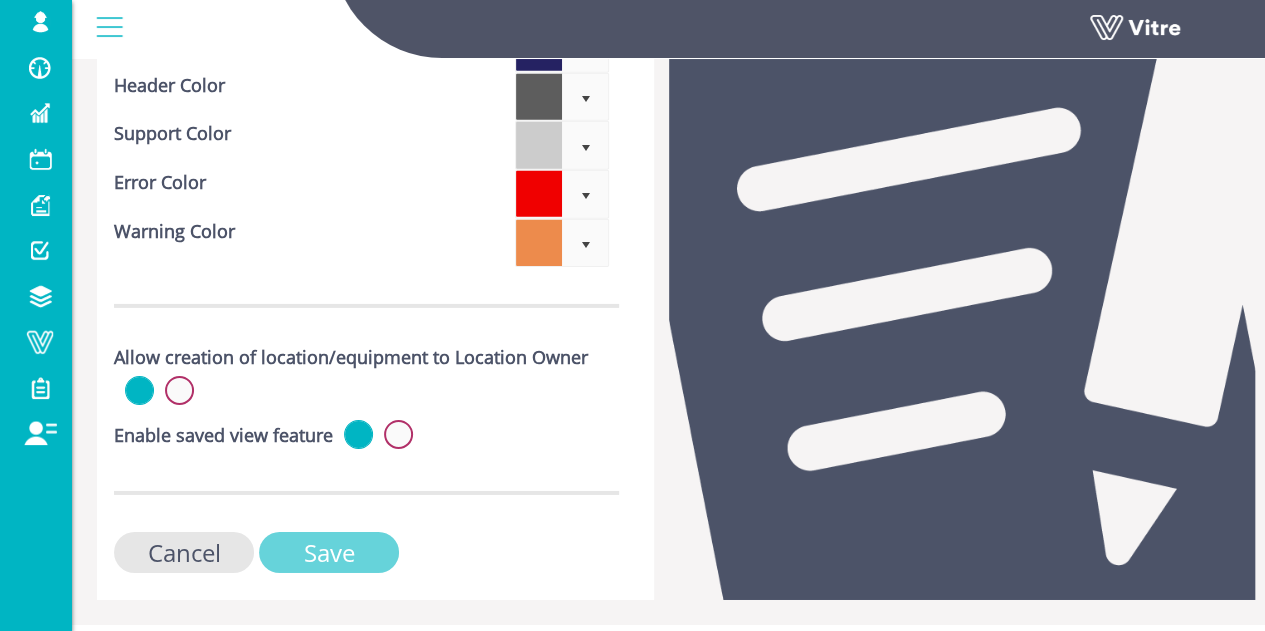 click on "Save" at bounding box center (329, 552) 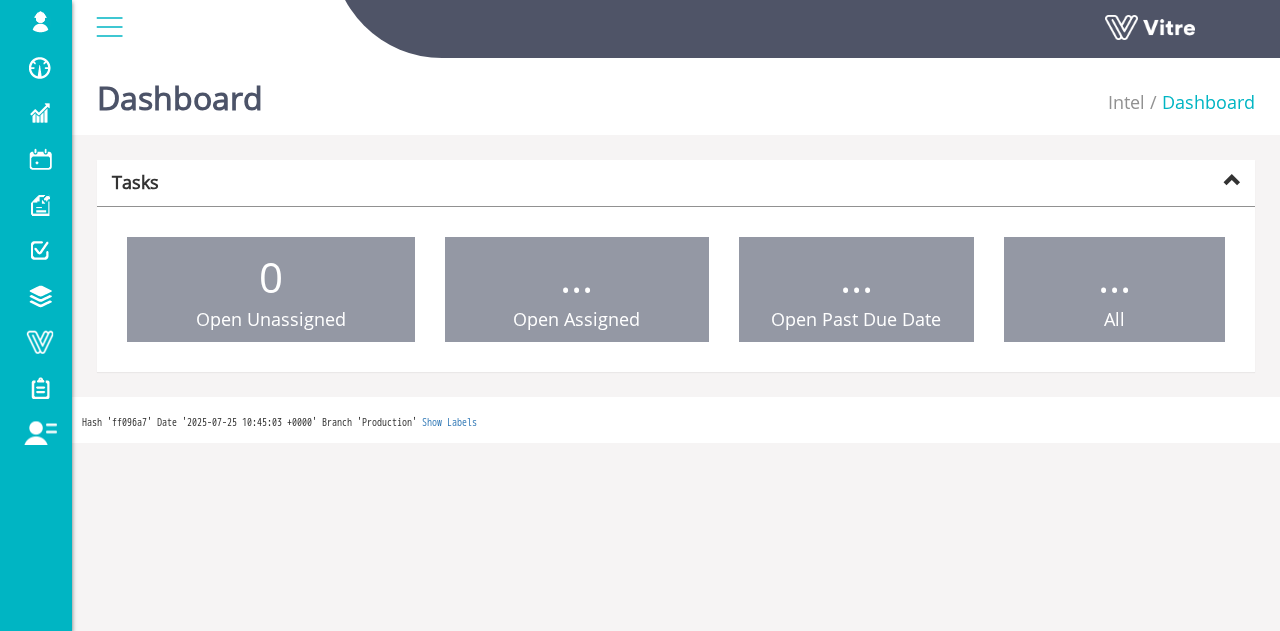 scroll, scrollTop: 0, scrollLeft: 0, axis: both 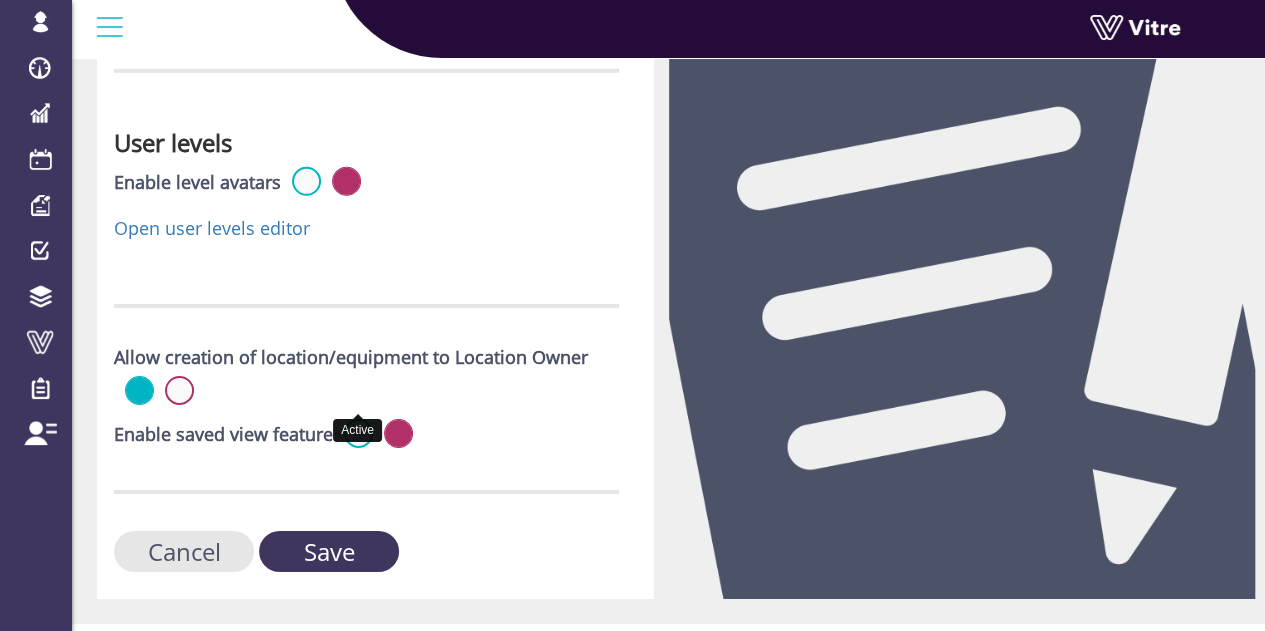 click at bounding box center (358, 433) 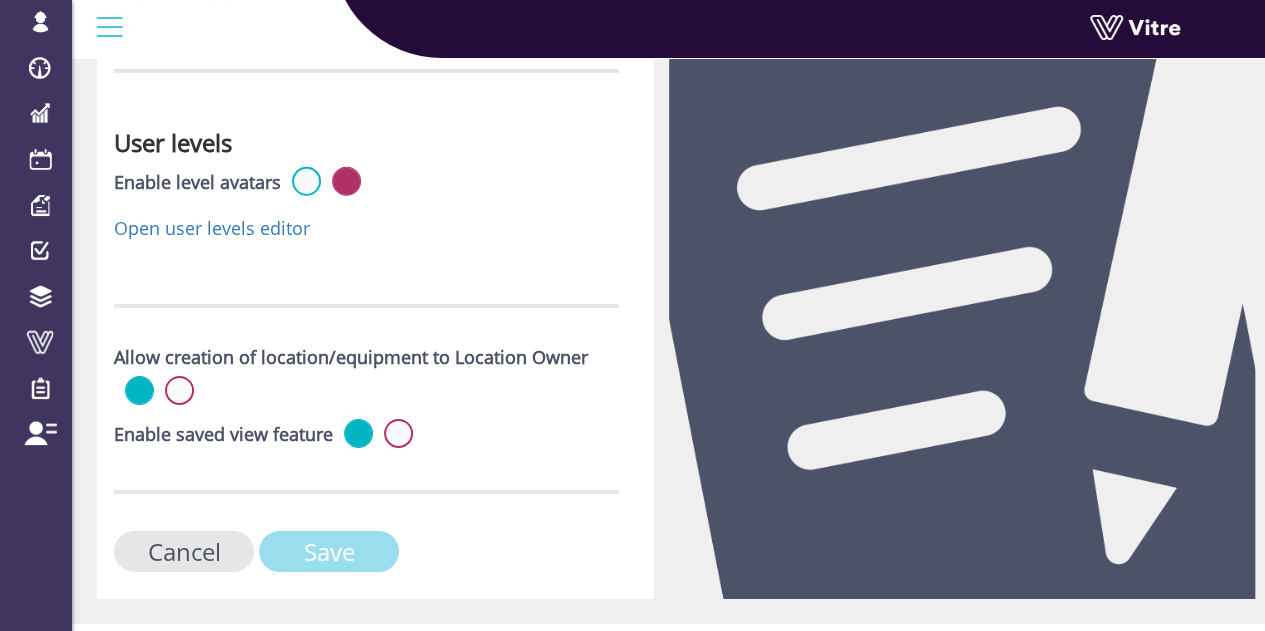 click on "Save" at bounding box center (329, 551) 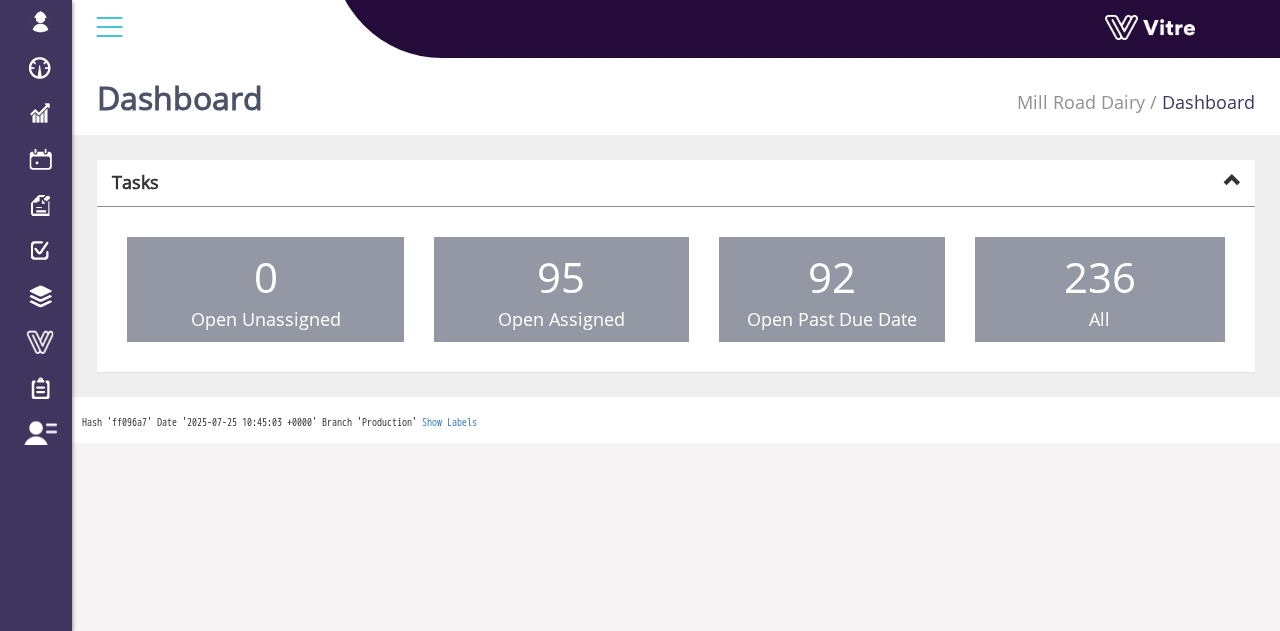 scroll, scrollTop: 0, scrollLeft: 0, axis: both 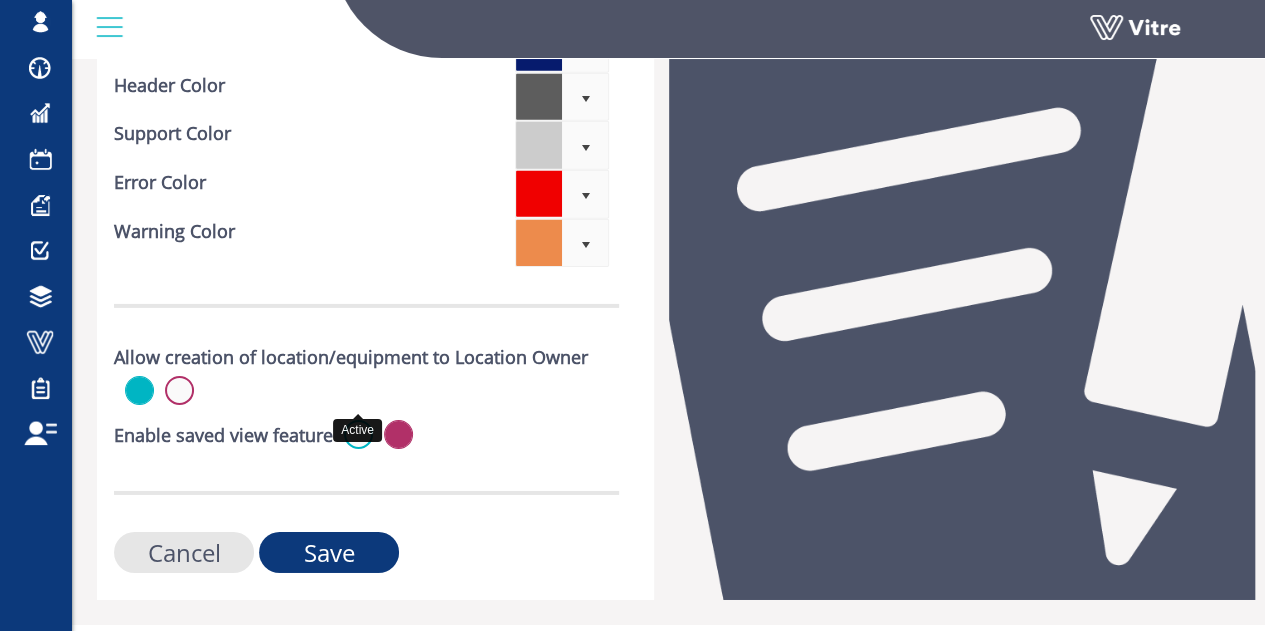 click at bounding box center [358, 434] 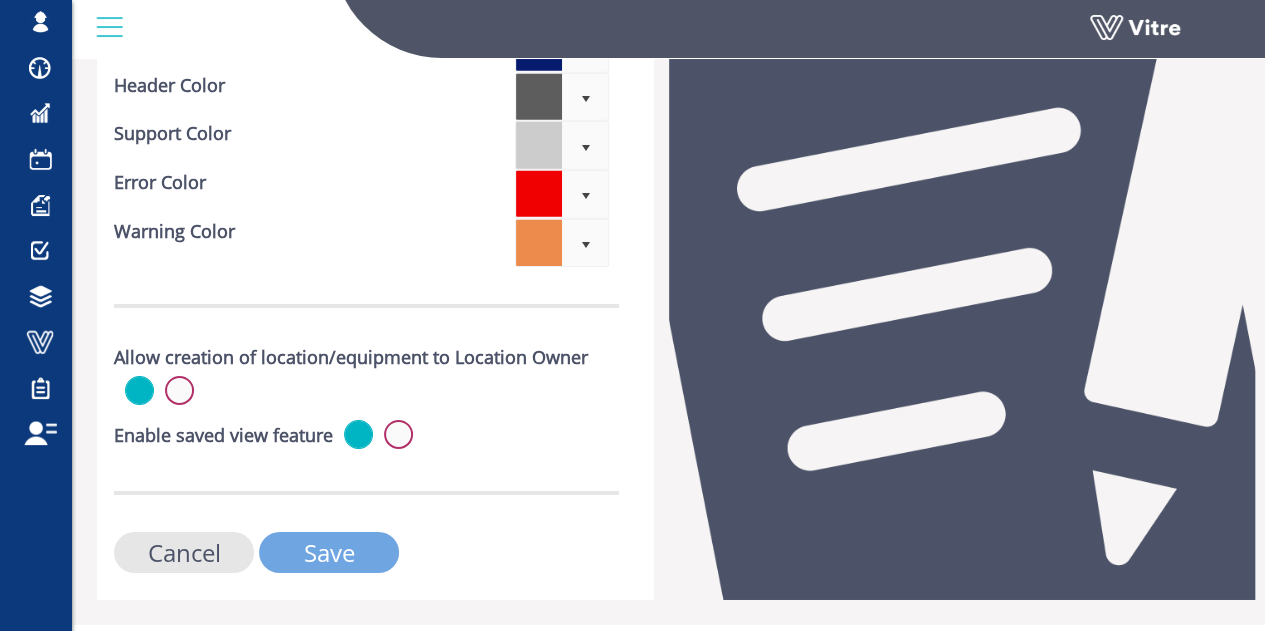 click on "Save" at bounding box center [329, 552] 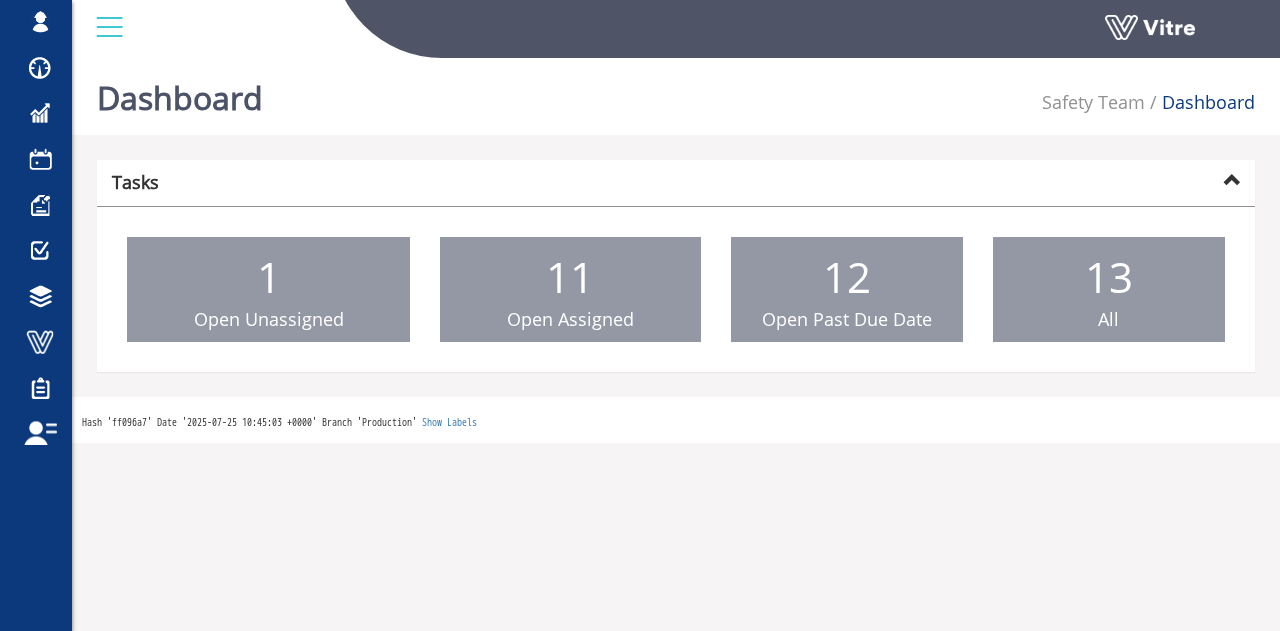 scroll, scrollTop: 0, scrollLeft: 0, axis: both 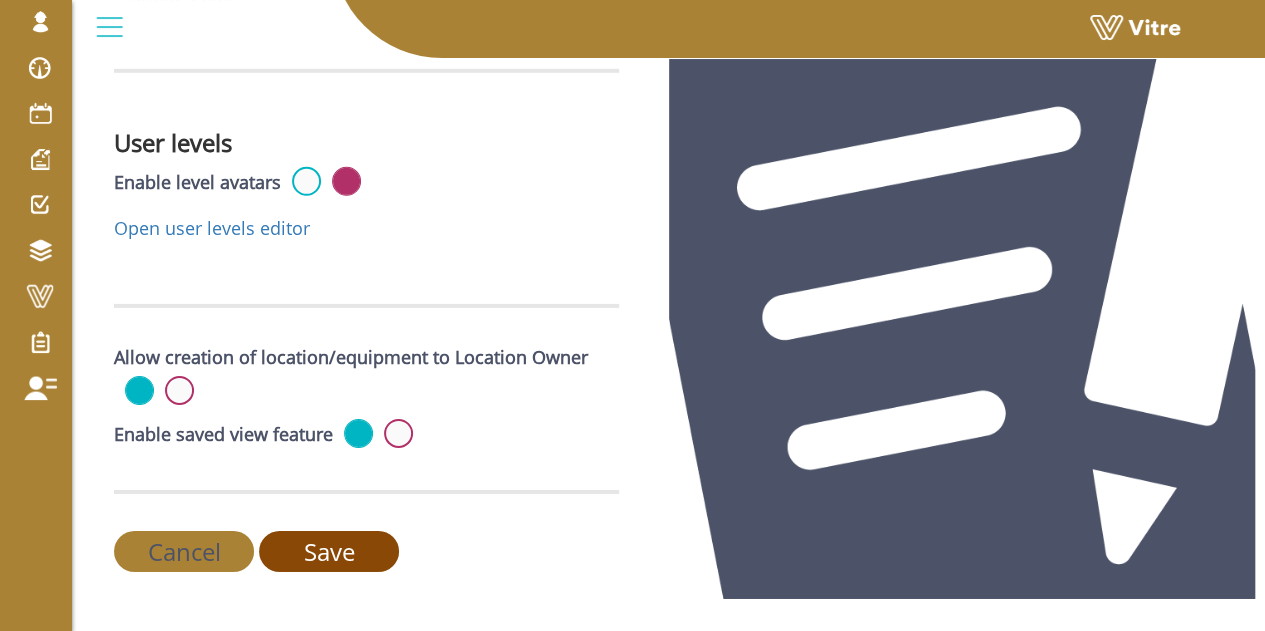 click on "Save" at bounding box center [329, 551] 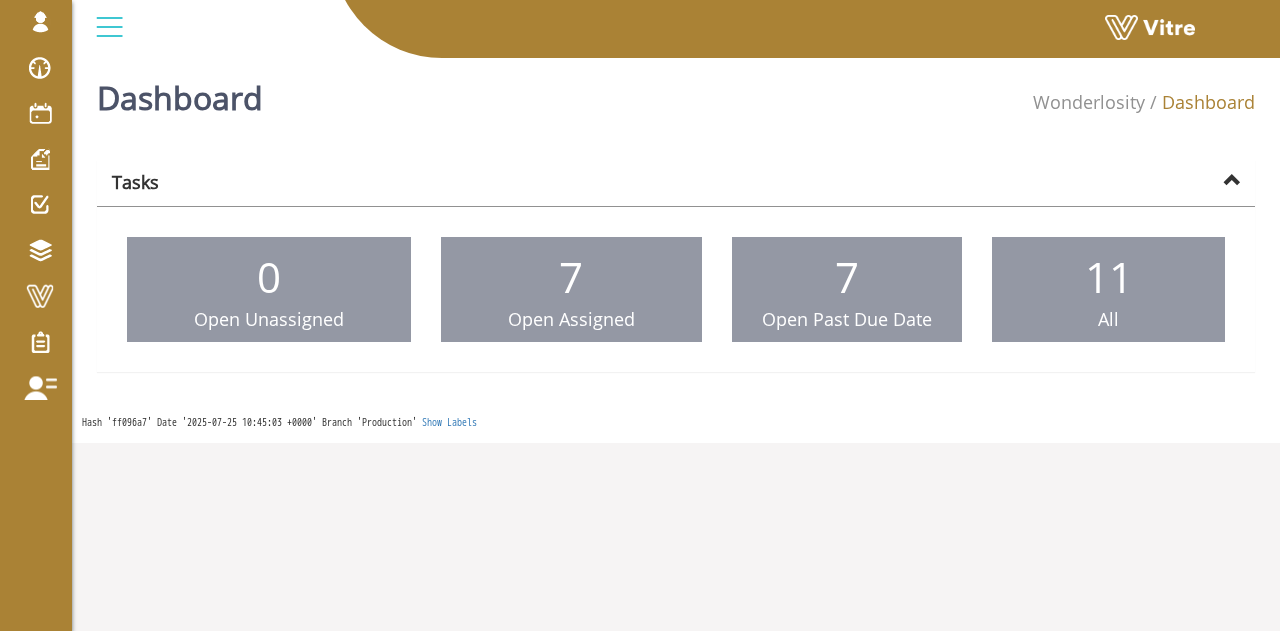scroll, scrollTop: 0, scrollLeft: 0, axis: both 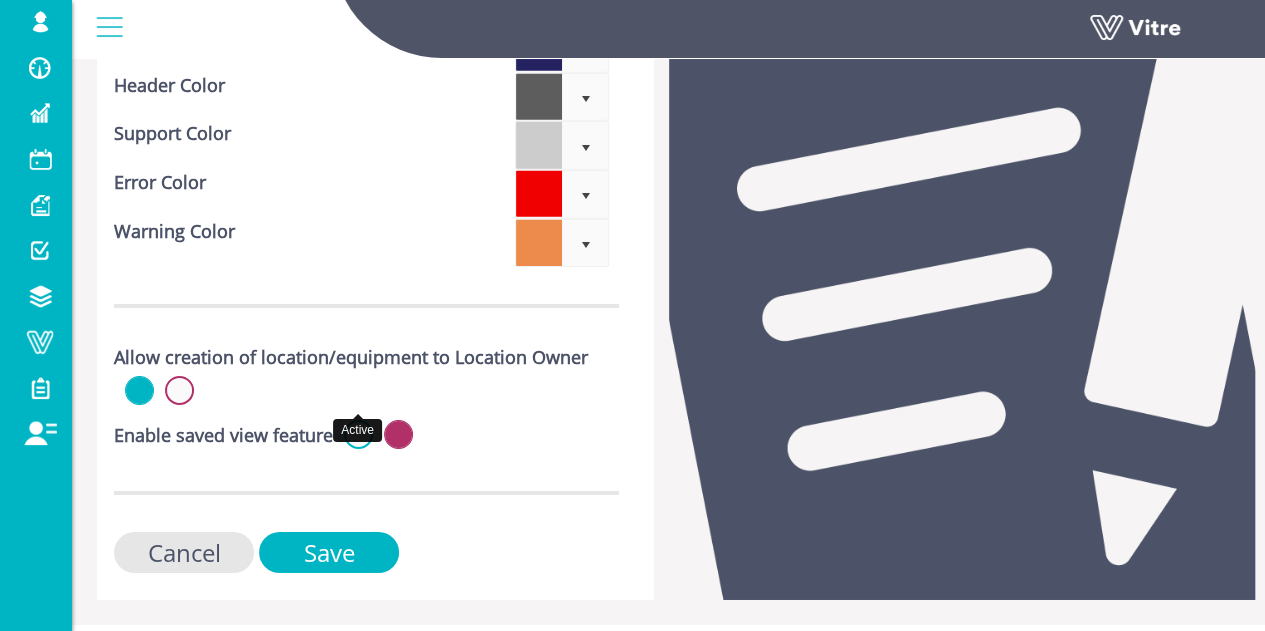 click at bounding box center (358, 434) 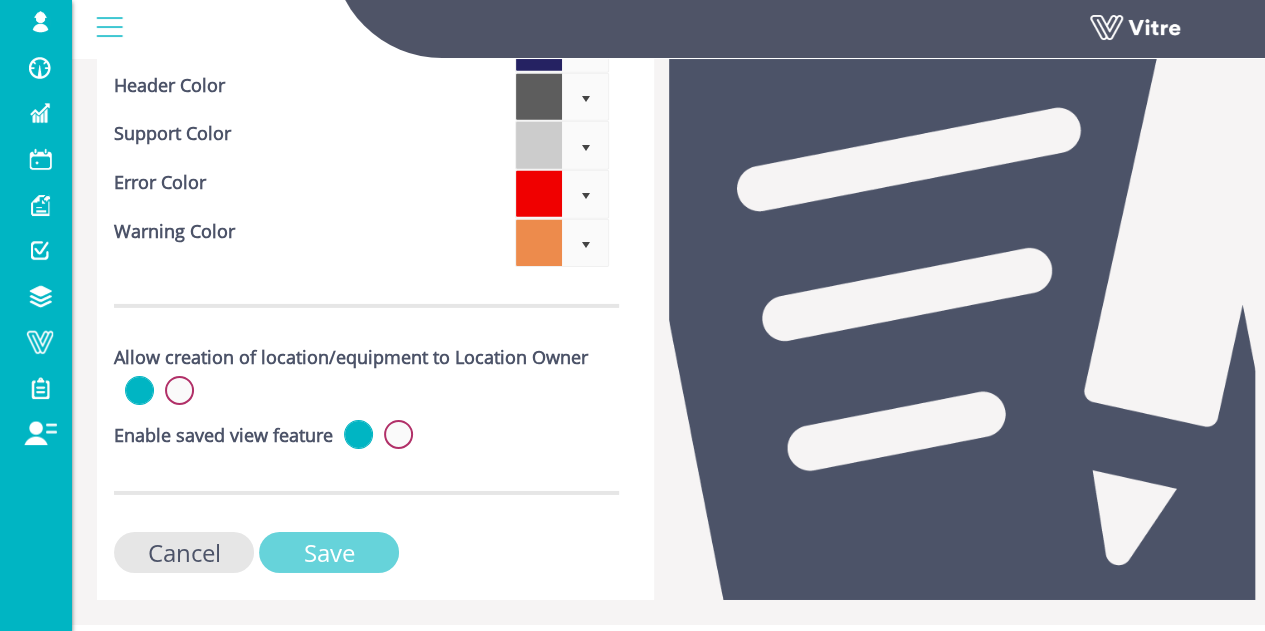 click on "Save" at bounding box center (329, 552) 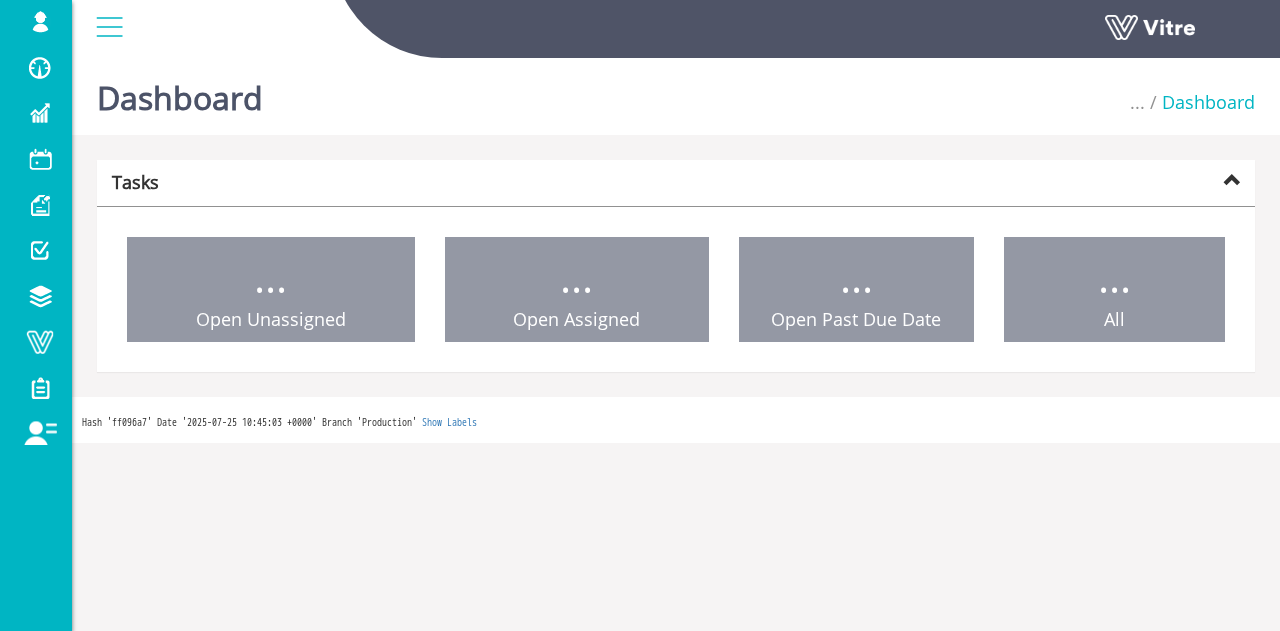 scroll, scrollTop: 0, scrollLeft: 0, axis: both 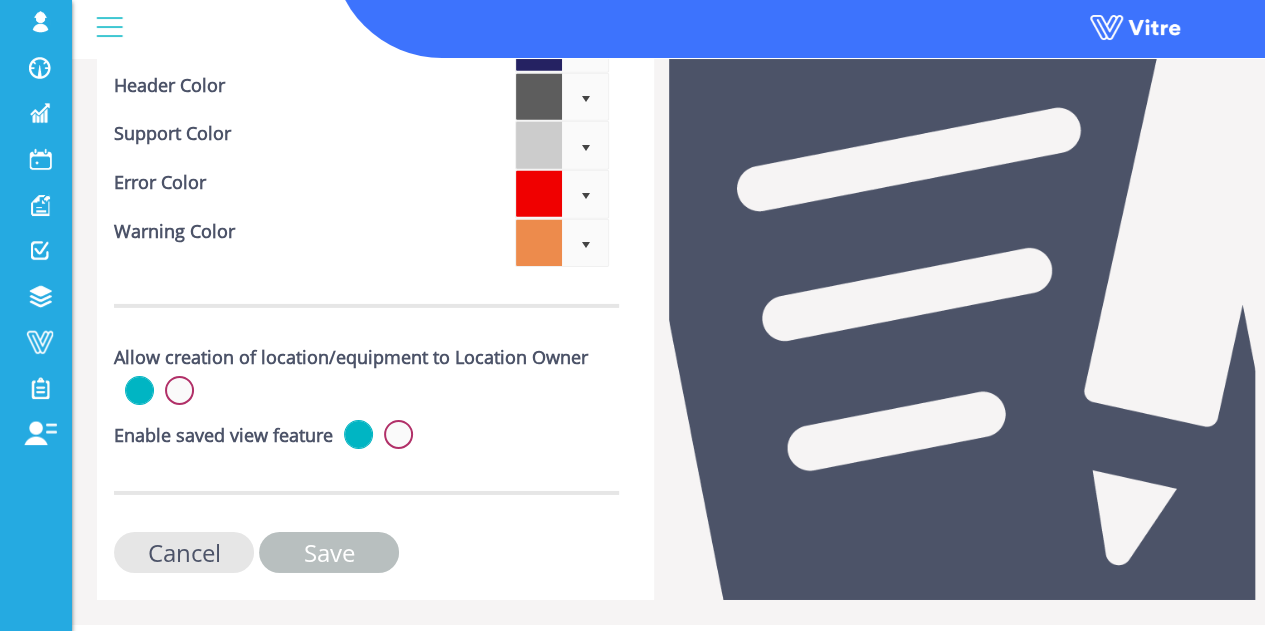 click on "Save" at bounding box center [329, 552] 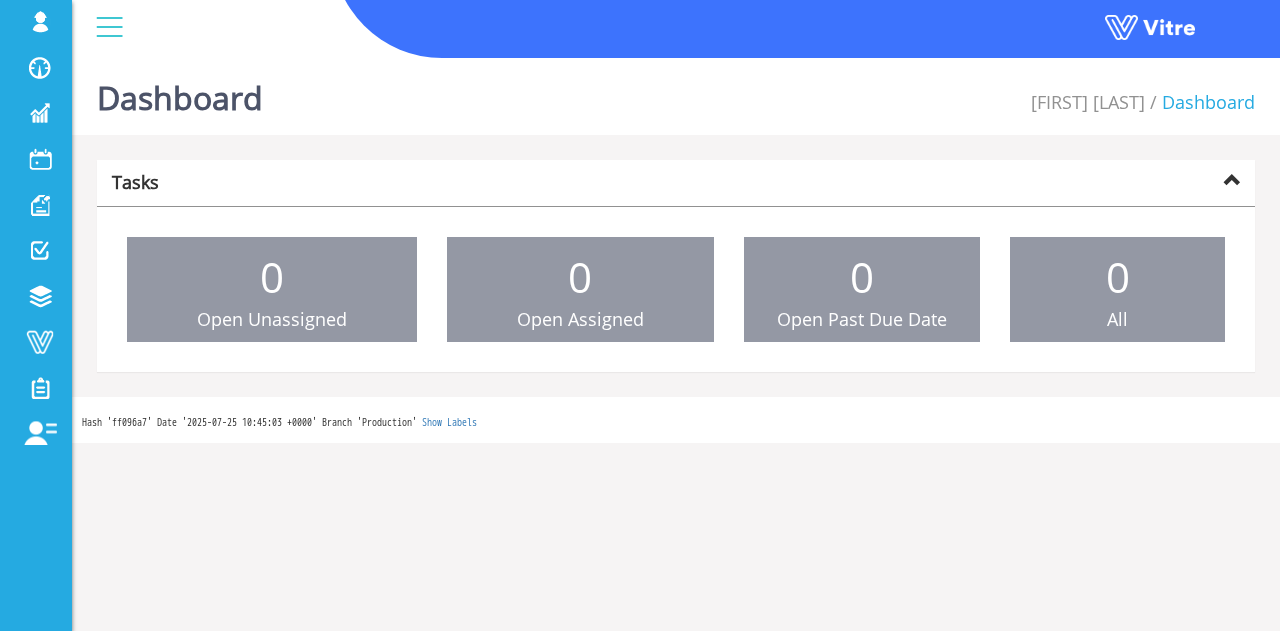 scroll, scrollTop: 0, scrollLeft: 0, axis: both 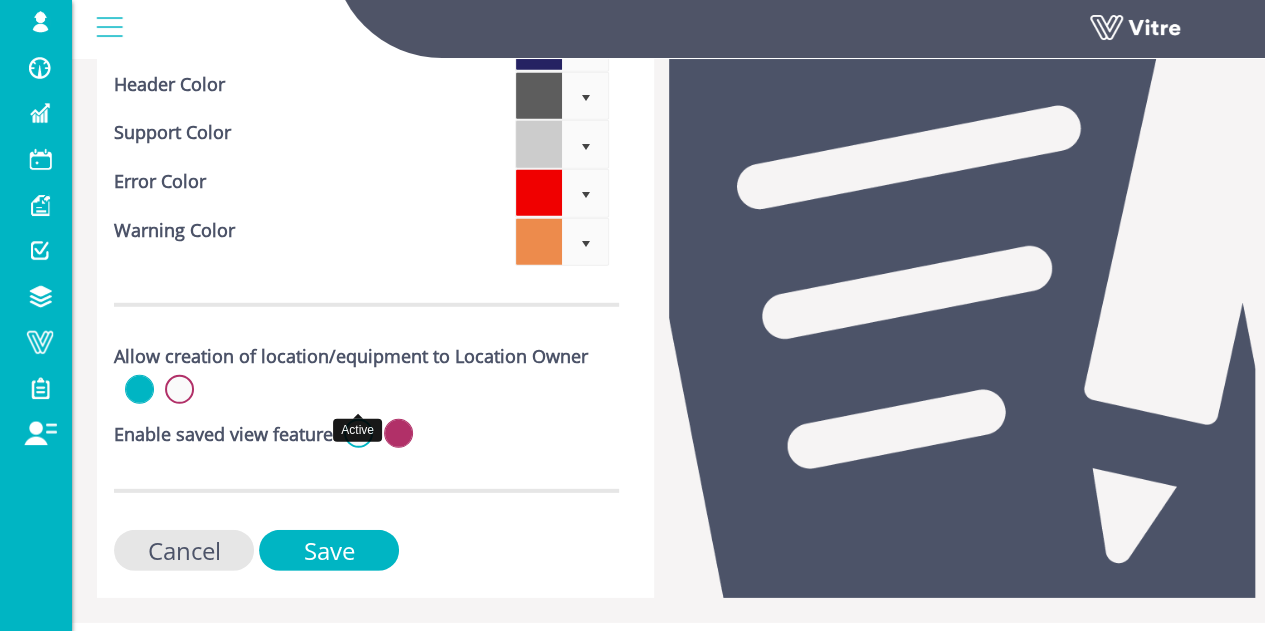 click at bounding box center [358, 433] 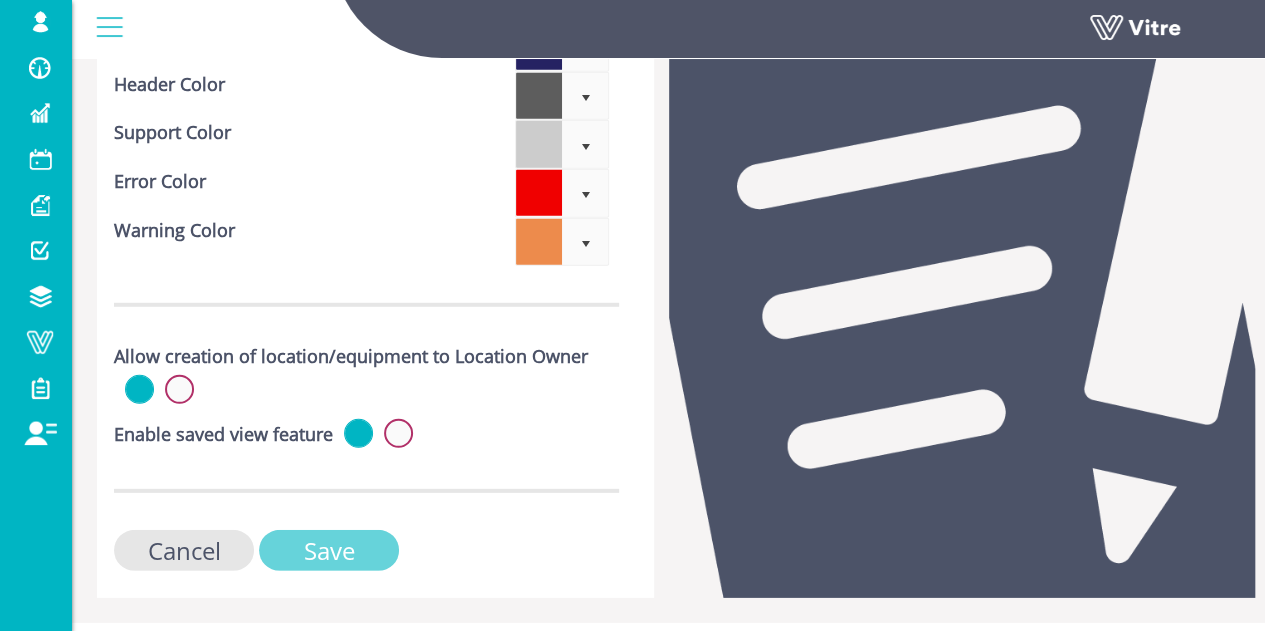 click on "Save" at bounding box center [329, 550] 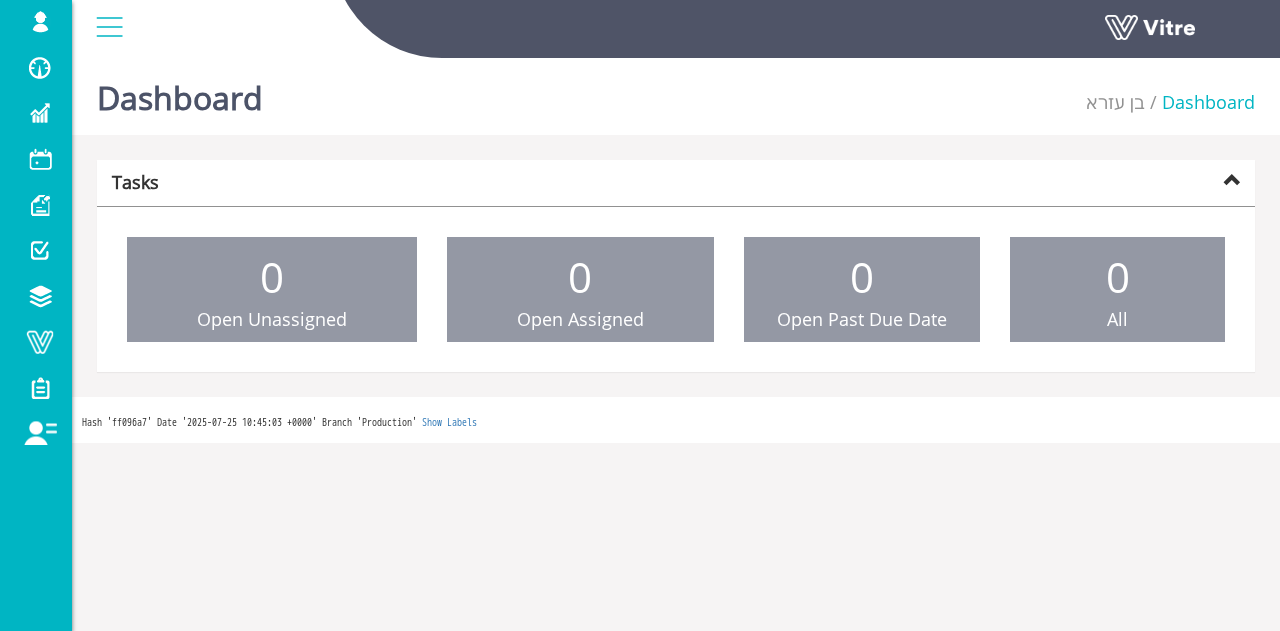 scroll, scrollTop: 0, scrollLeft: 0, axis: both 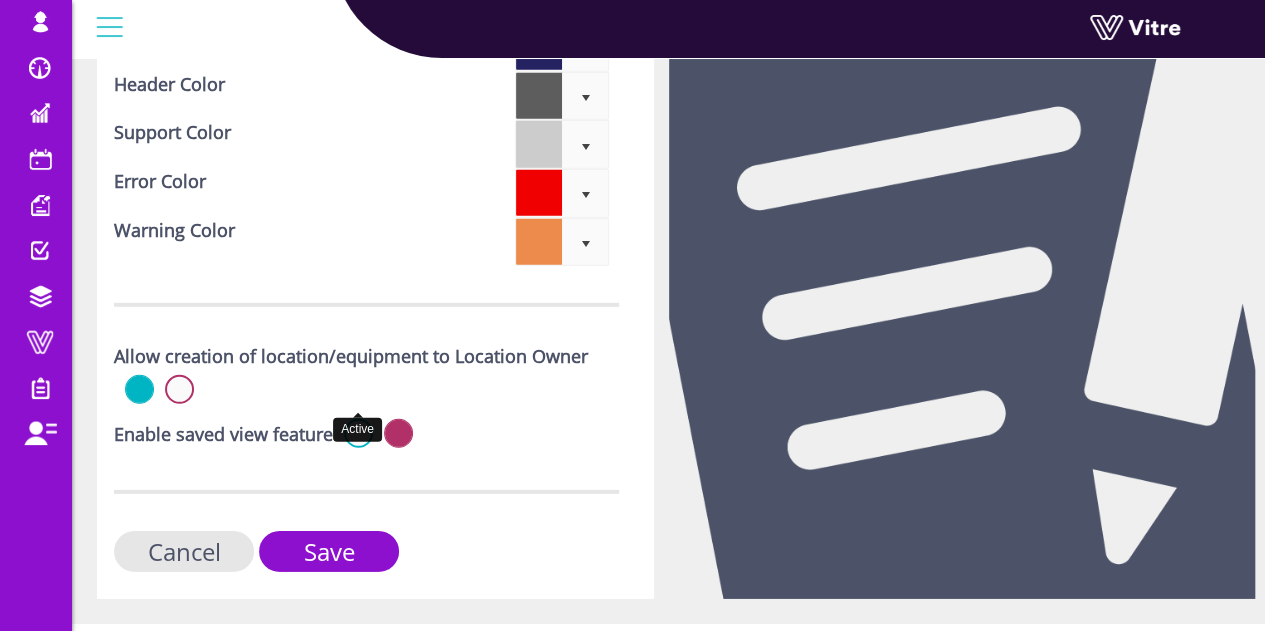 click at bounding box center (358, 433) 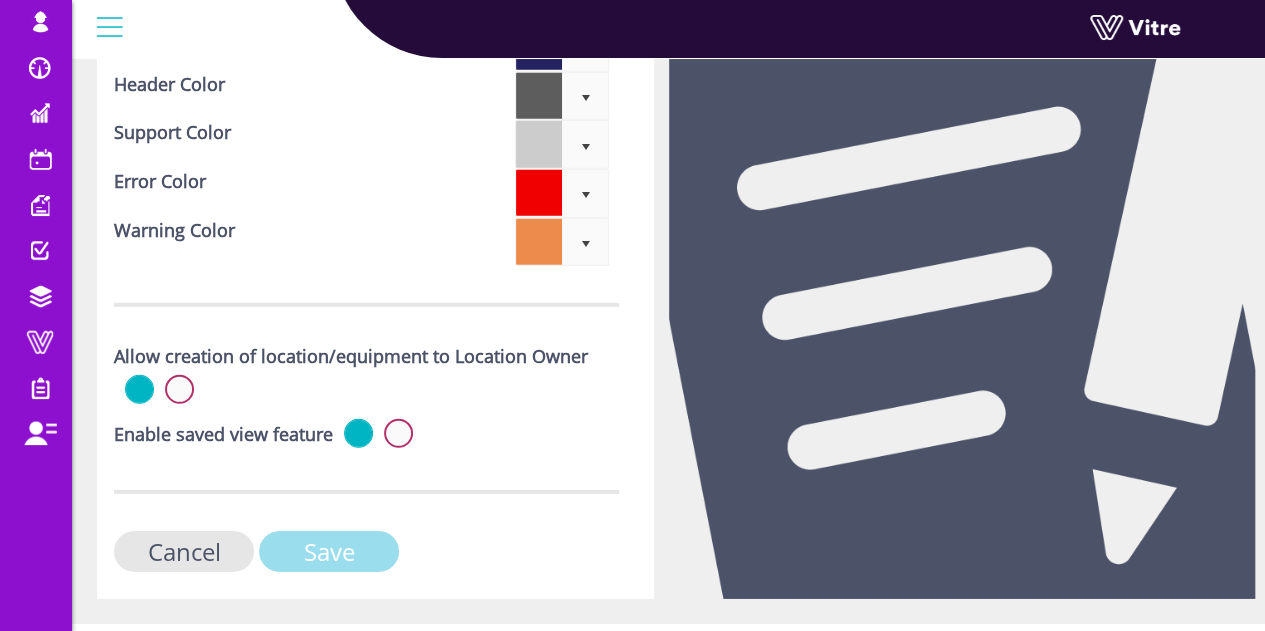 click on "Save" at bounding box center [329, 551] 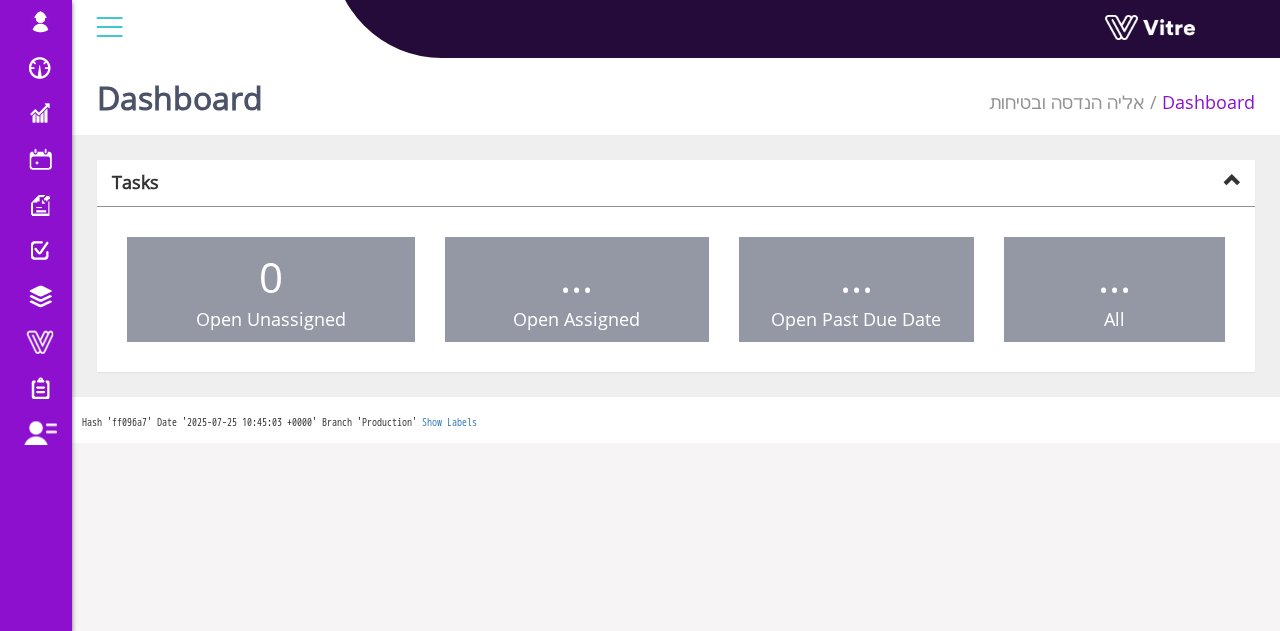 scroll, scrollTop: 0, scrollLeft: 0, axis: both 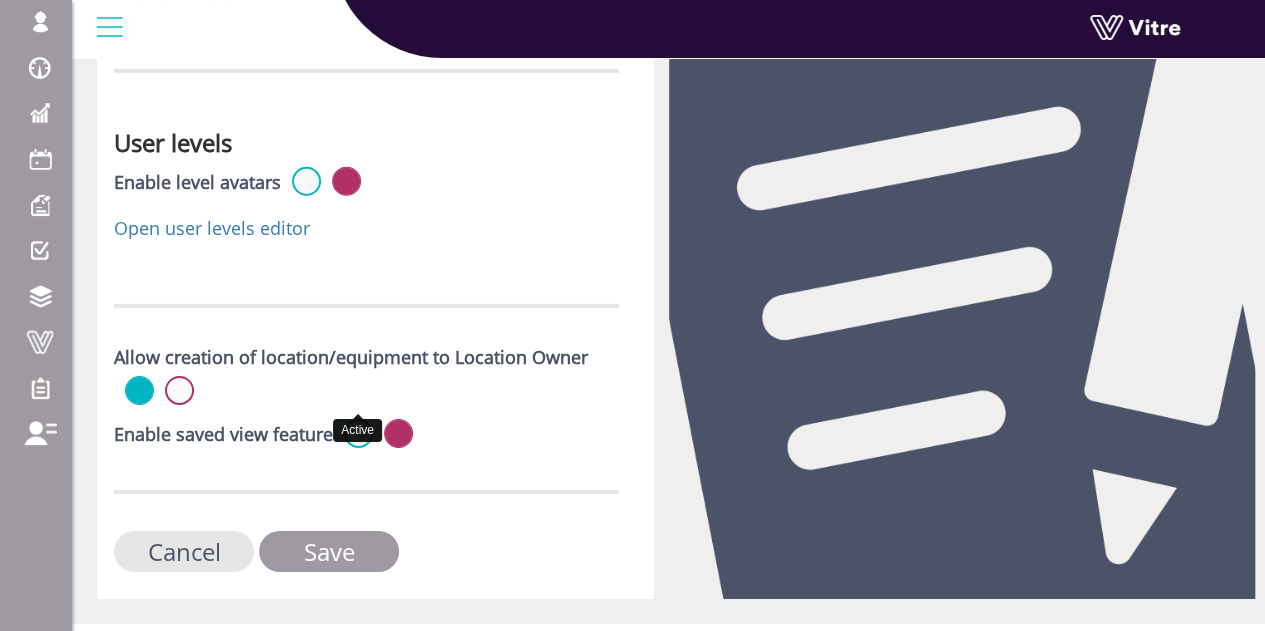 click at bounding box center [358, 433] 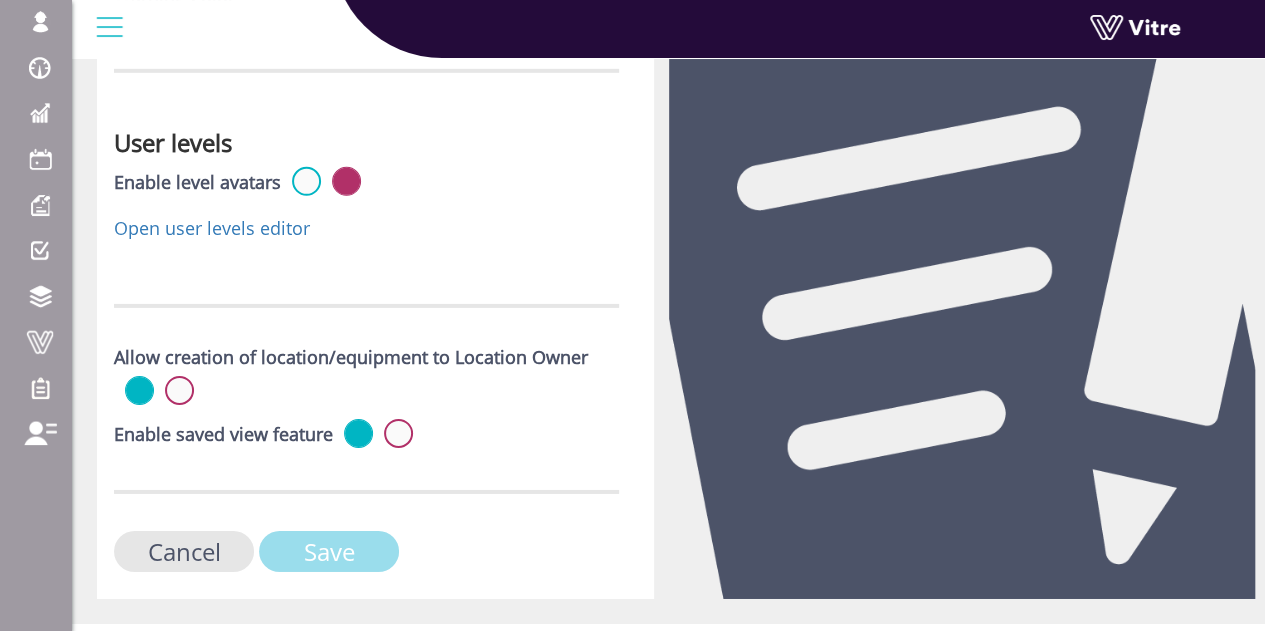 click on "Save" at bounding box center [329, 551] 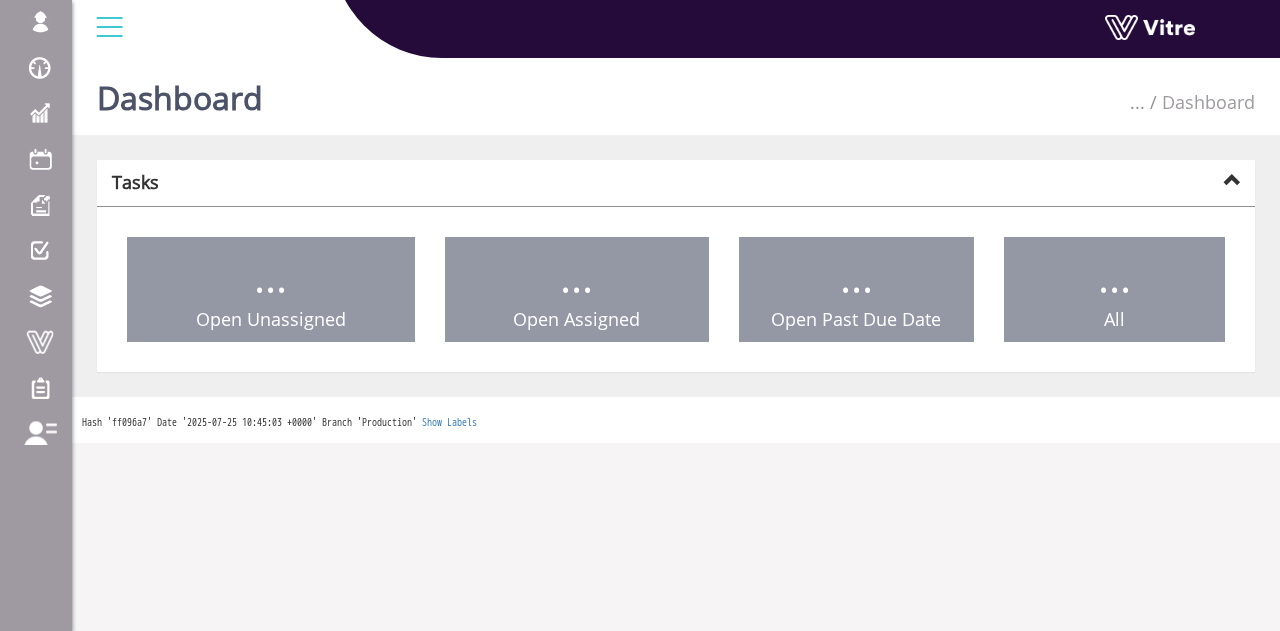 scroll, scrollTop: 0, scrollLeft: 0, axis: both 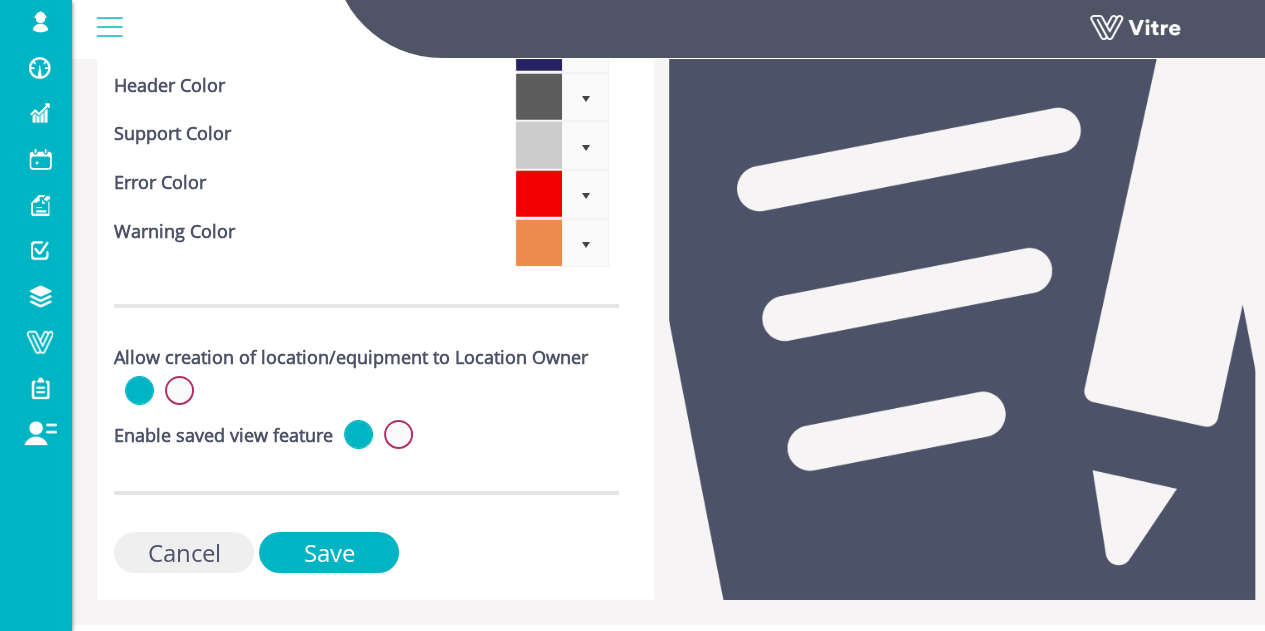 click on "Cancel" at bounding box center (184, 552) 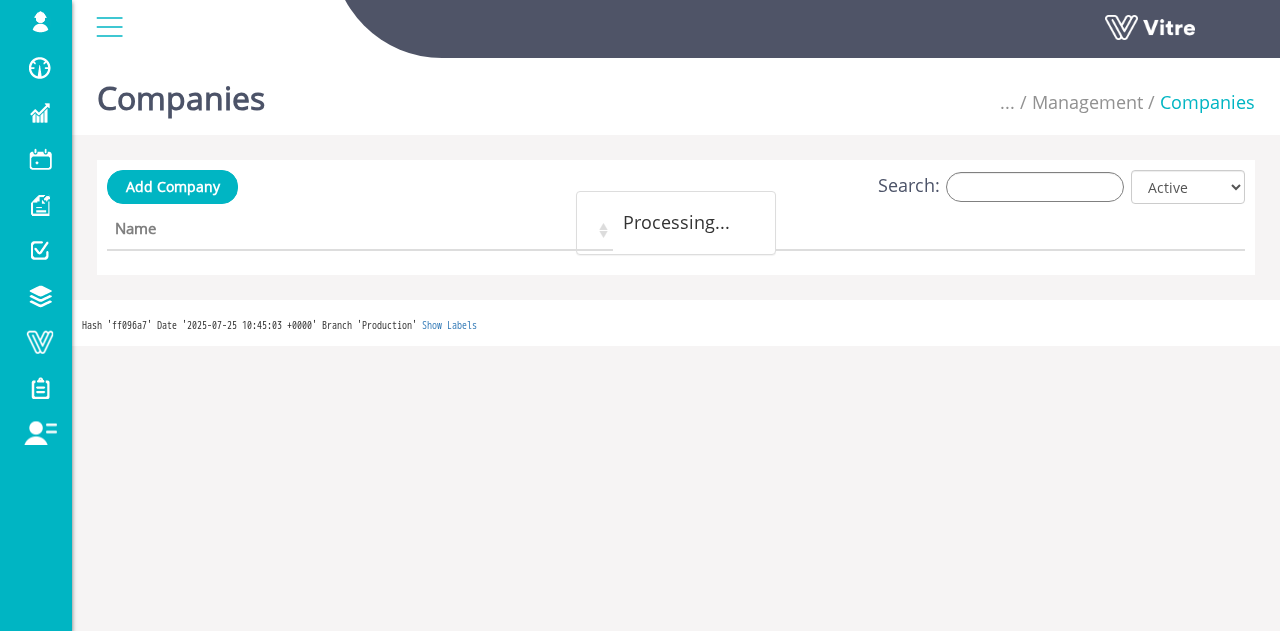 scroll, scrollTop: 0, scrollLeft: 0, axis: both 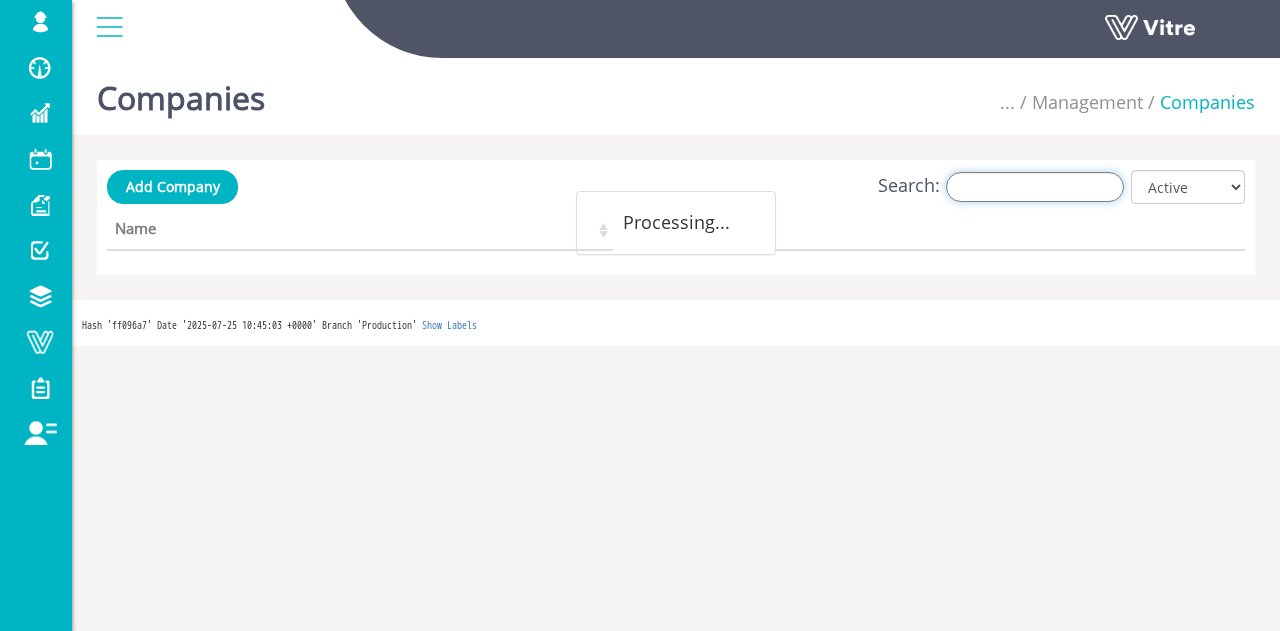 click on "Search:" at bounding box center [1035, 187] 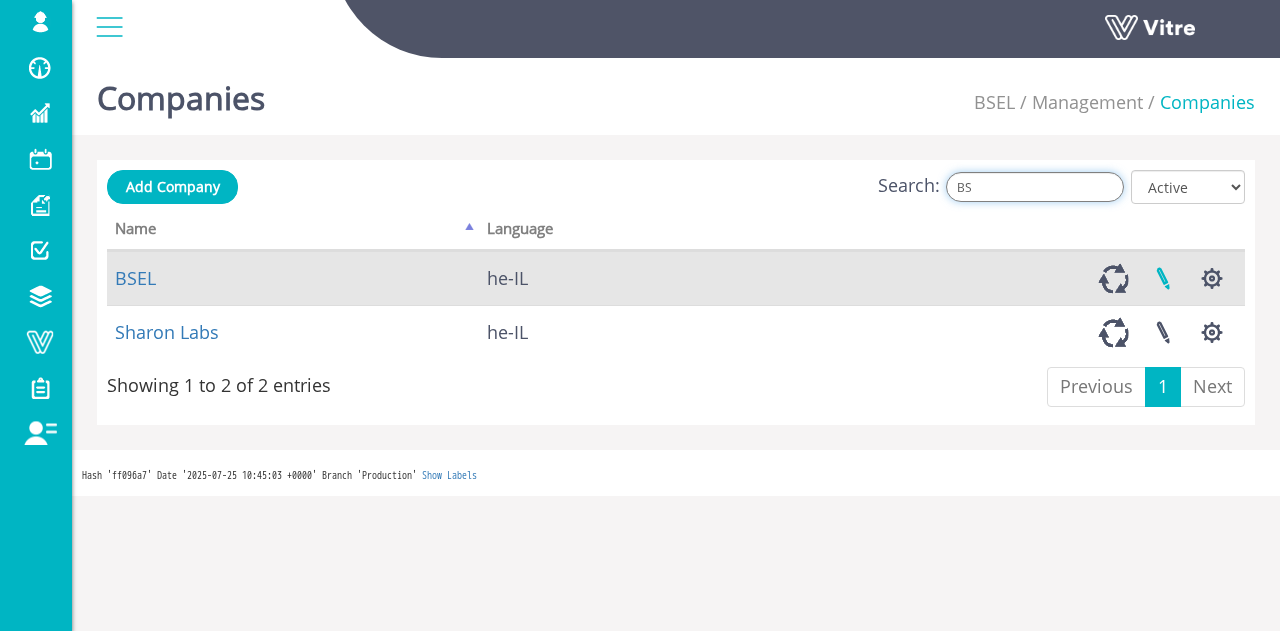 type on "BS" 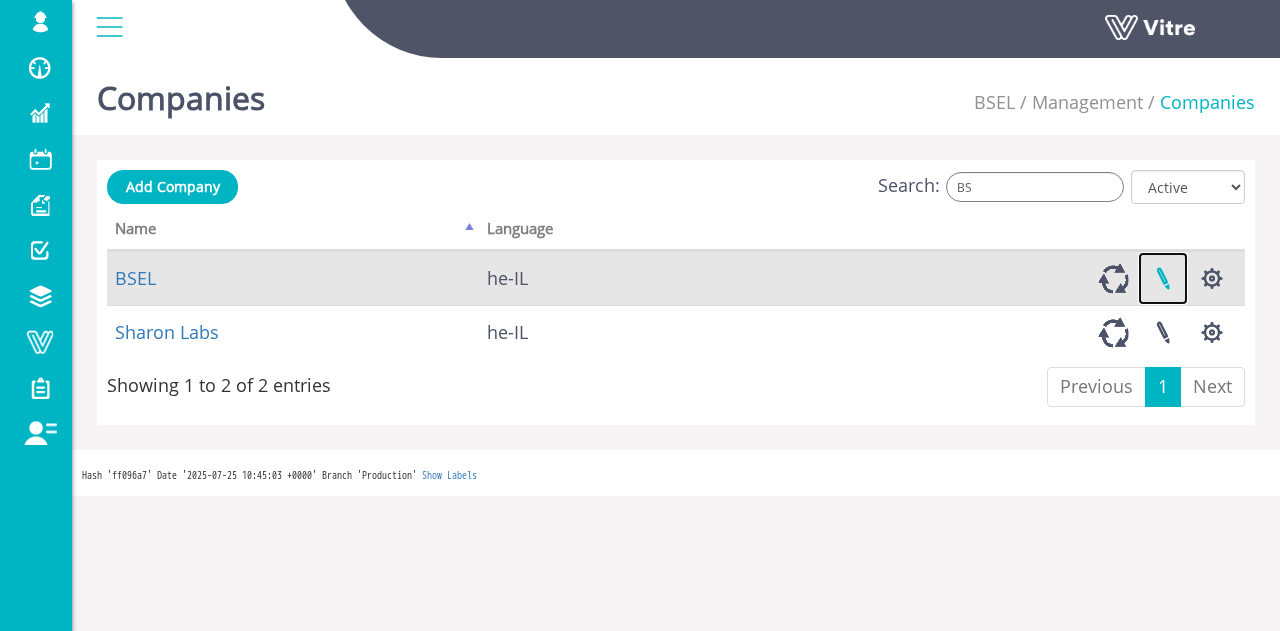 click at bounding box center [1163, 278] 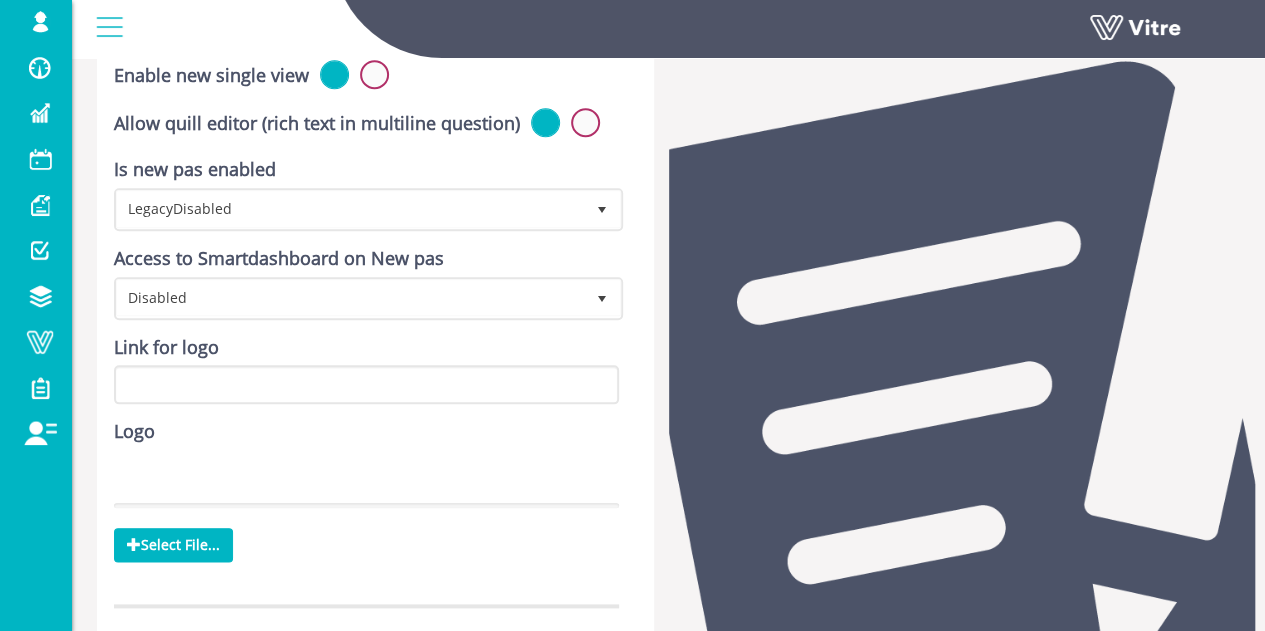 scroll, scrollTop: 1066, scrollLeft: 0, axis: vertical 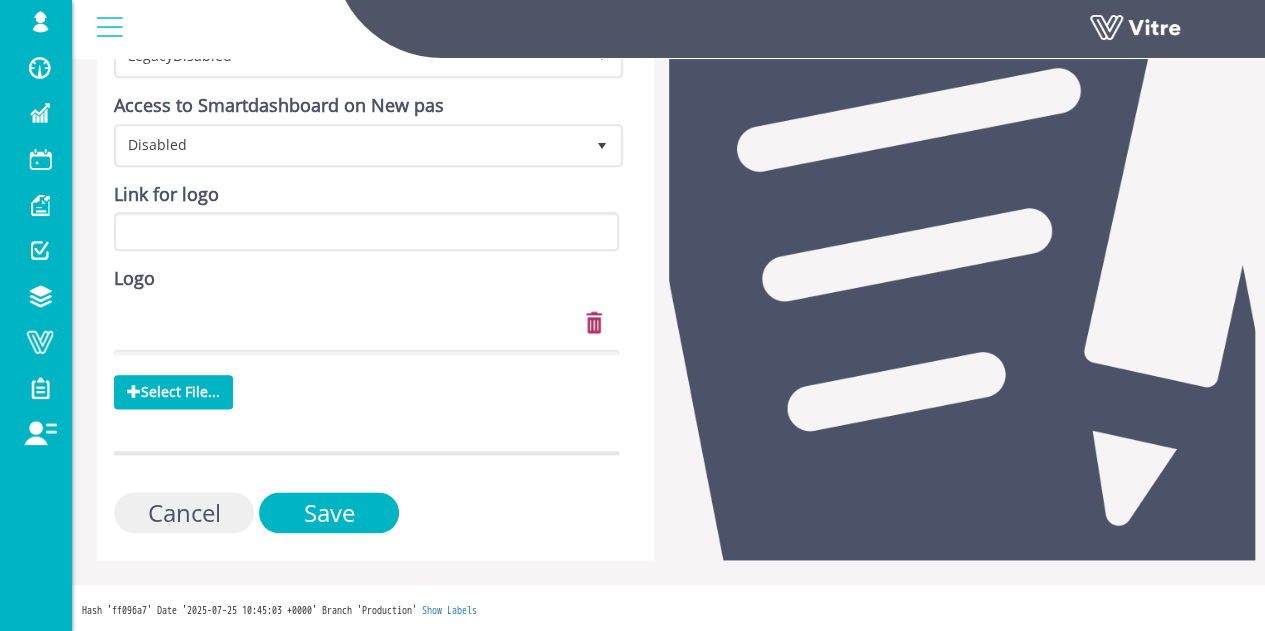 click on "Cancel" at bounding box center [184, 512] 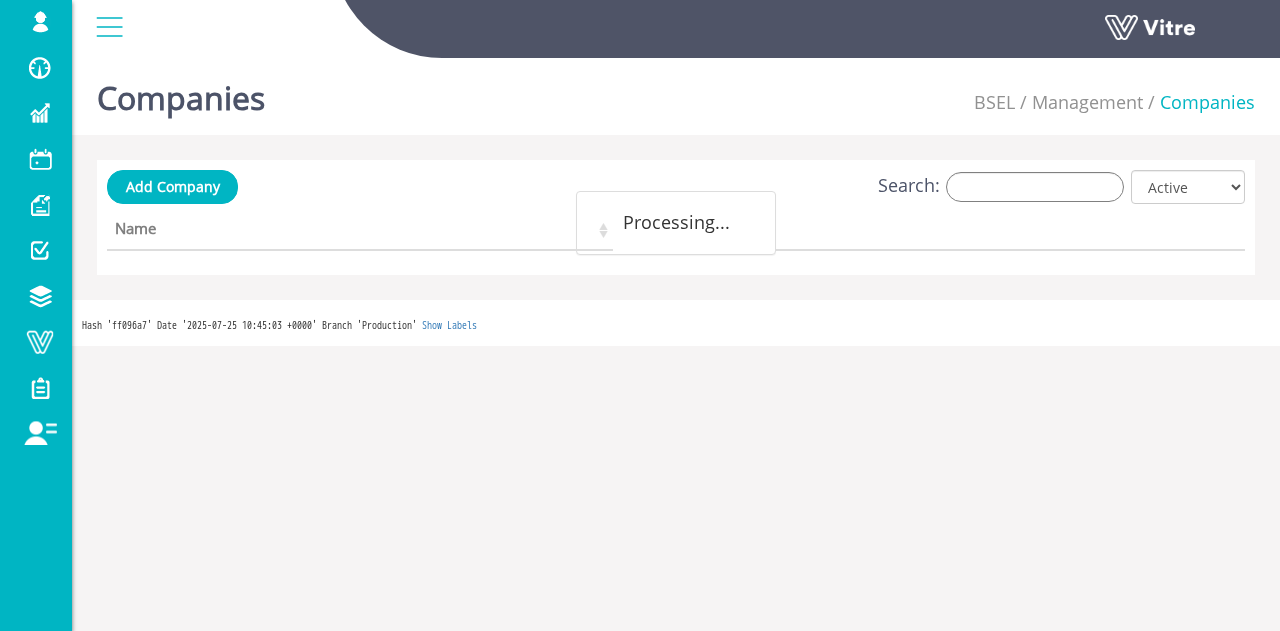 scroll, scrollTop: 0, scrollLeft: 0, axis: both 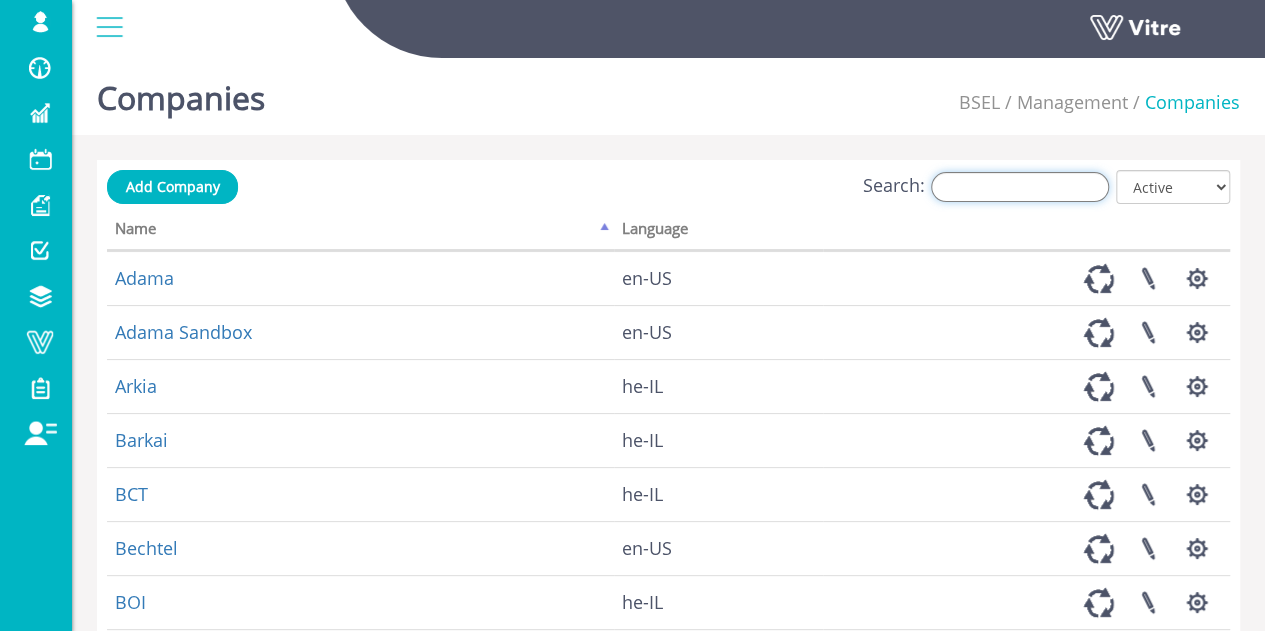 click on "Search:" at bounding box center (1020, 187) 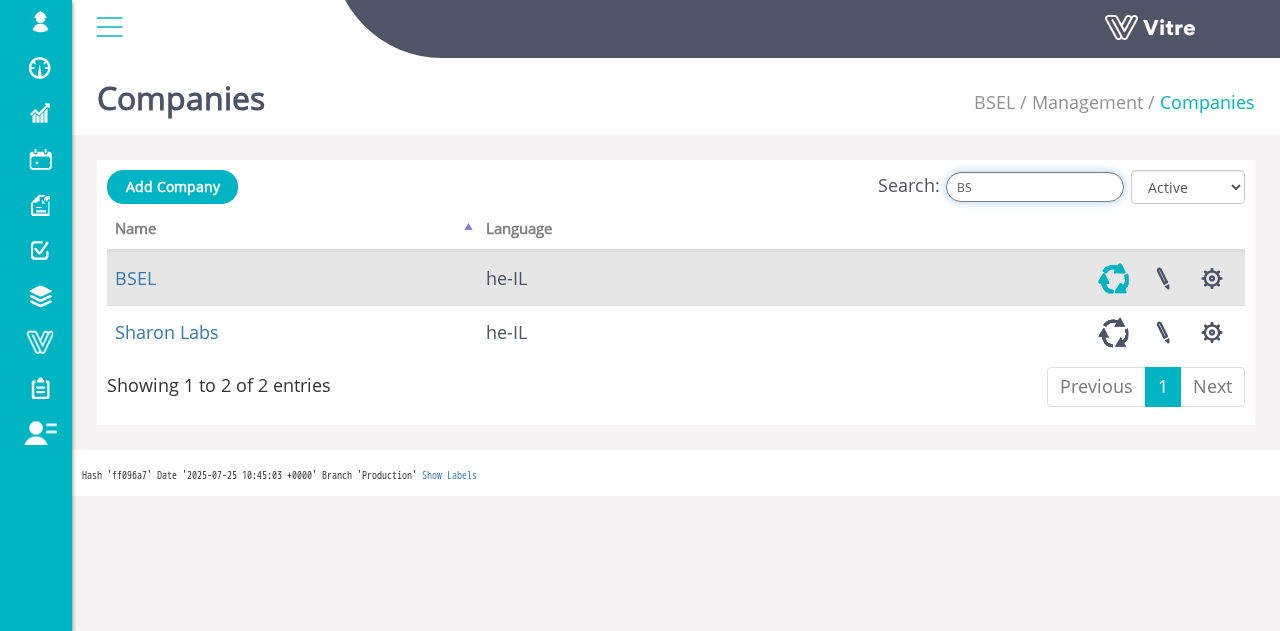 type on "BS" 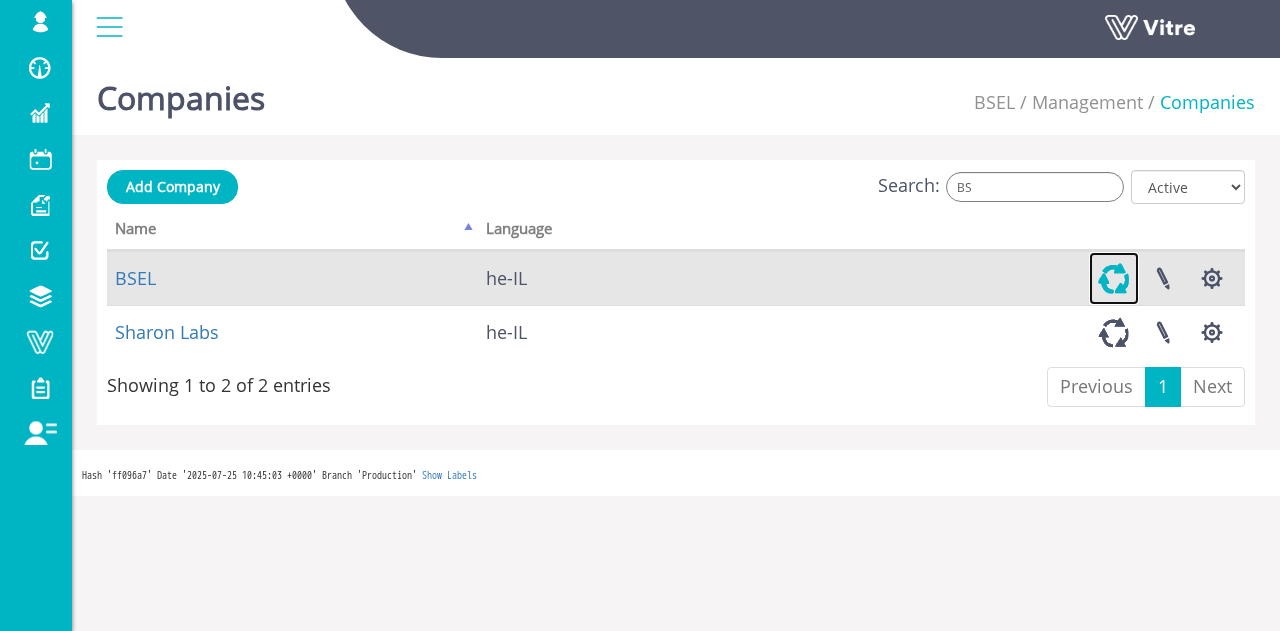 click at bounding box center [1114, 278] 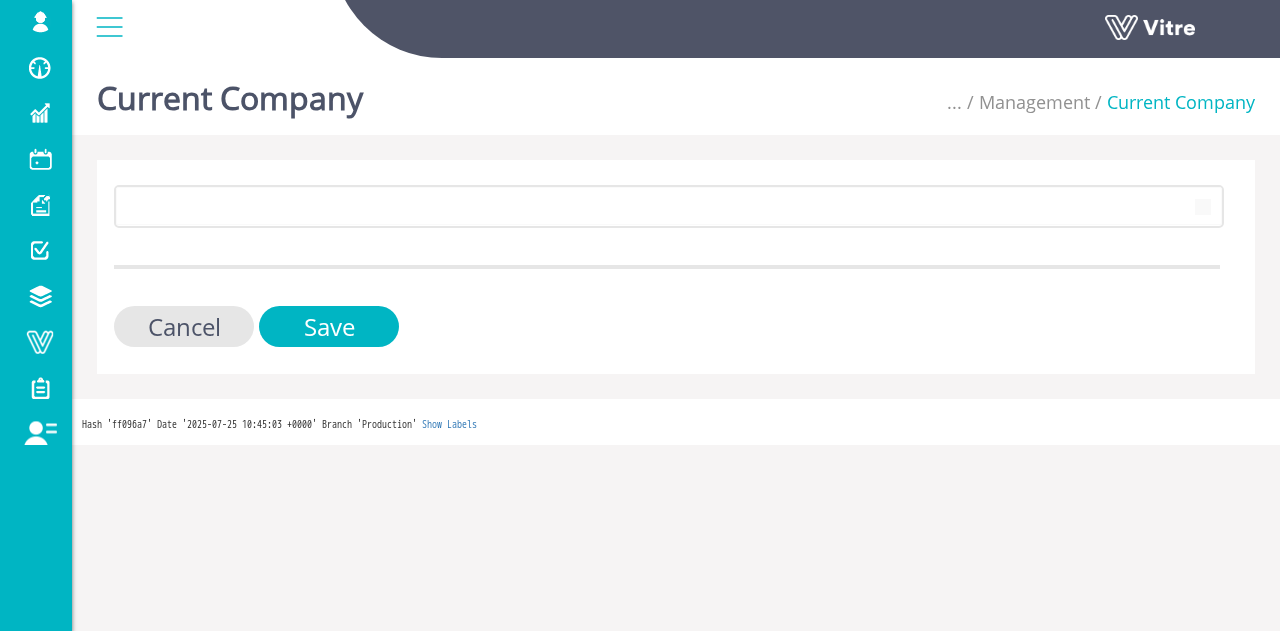 scroll, scrollTop: 0, scrollLeft: 0, axis: both 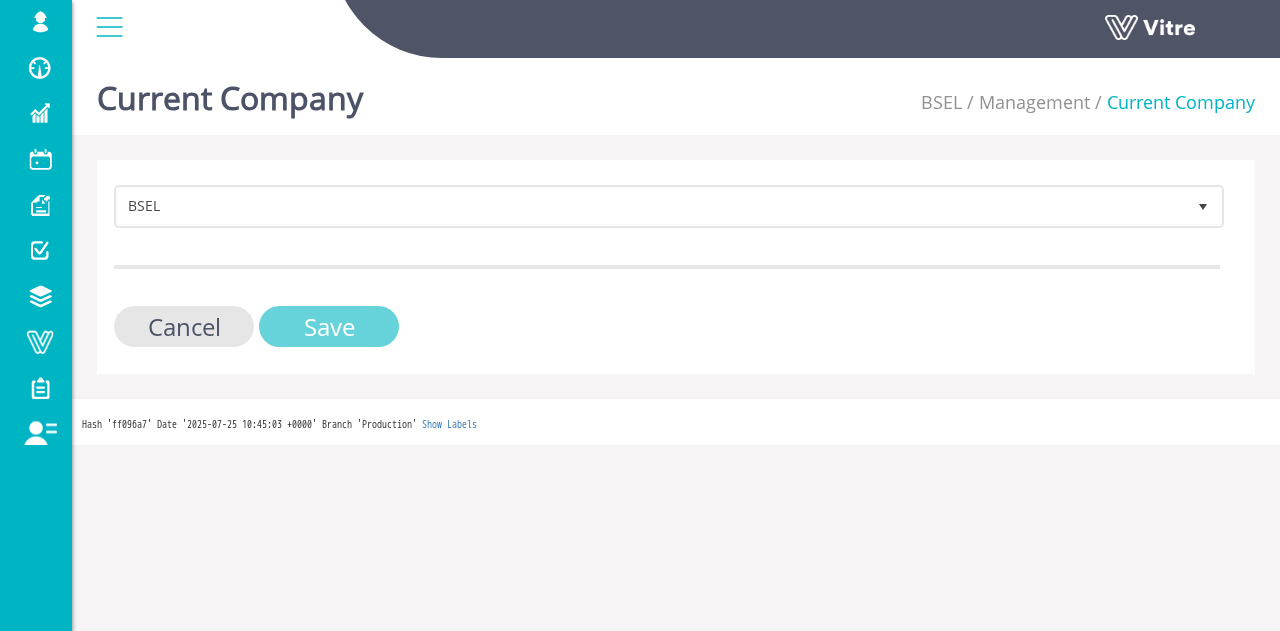 click on "Save" at bounding box center (329, 326) 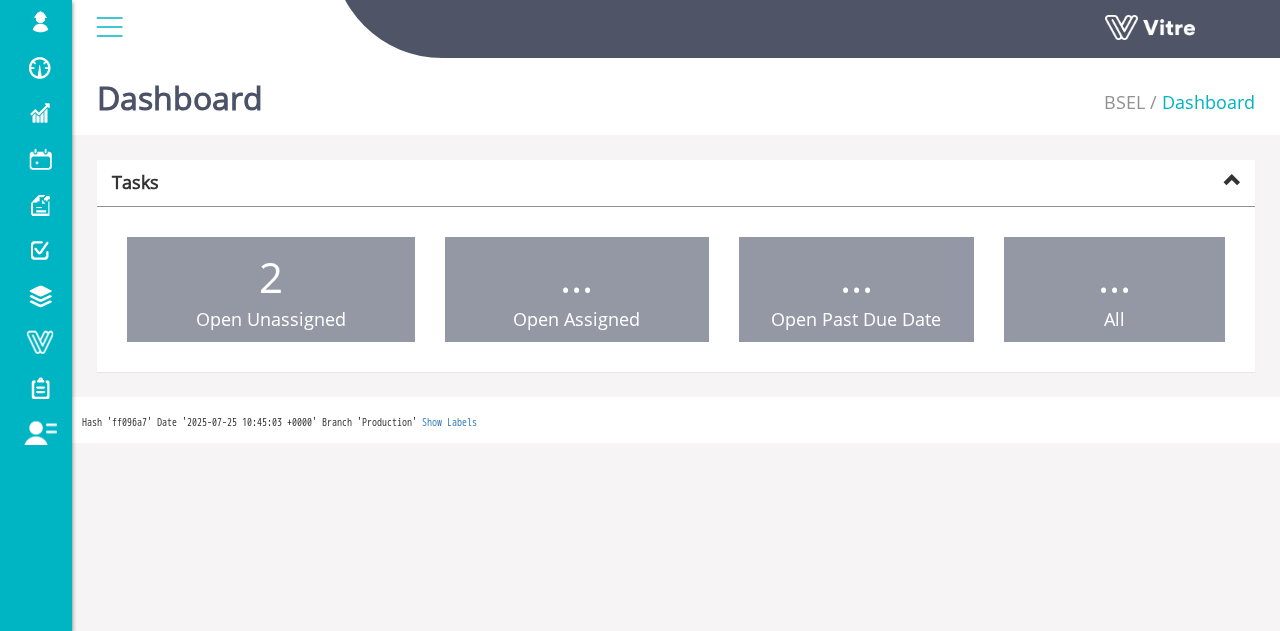 scroll, scrollTop: 0, scrollLeft: 0, axis: both 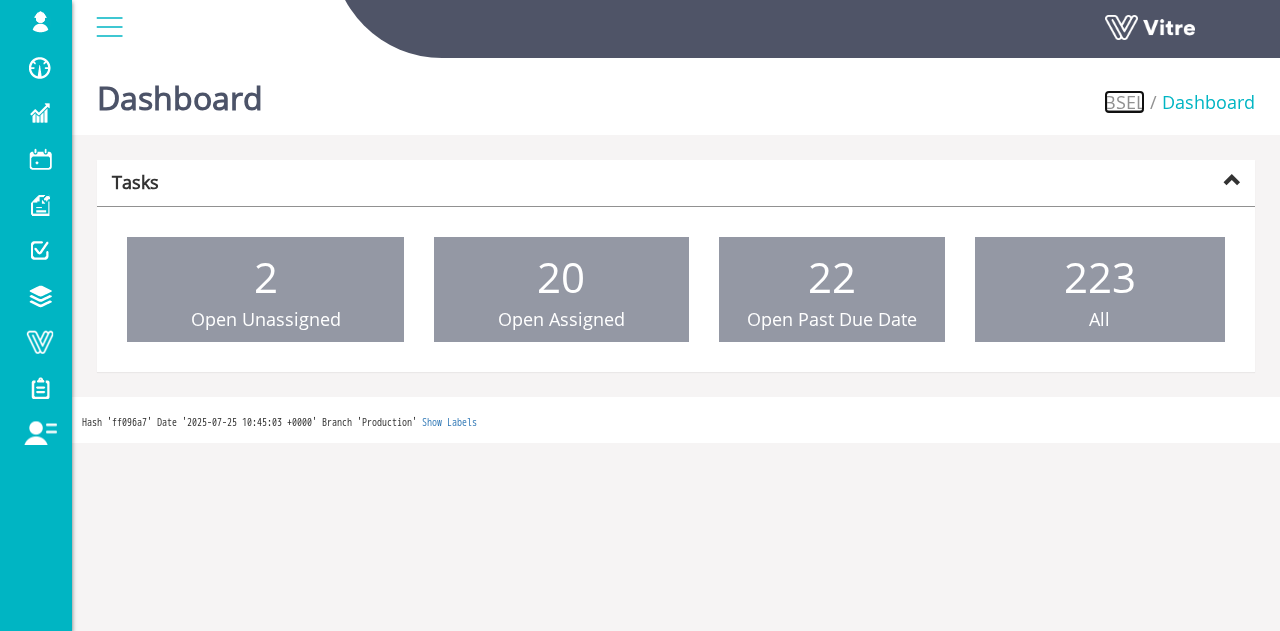 click on "BSEL" at bounding box center (1124, 102) 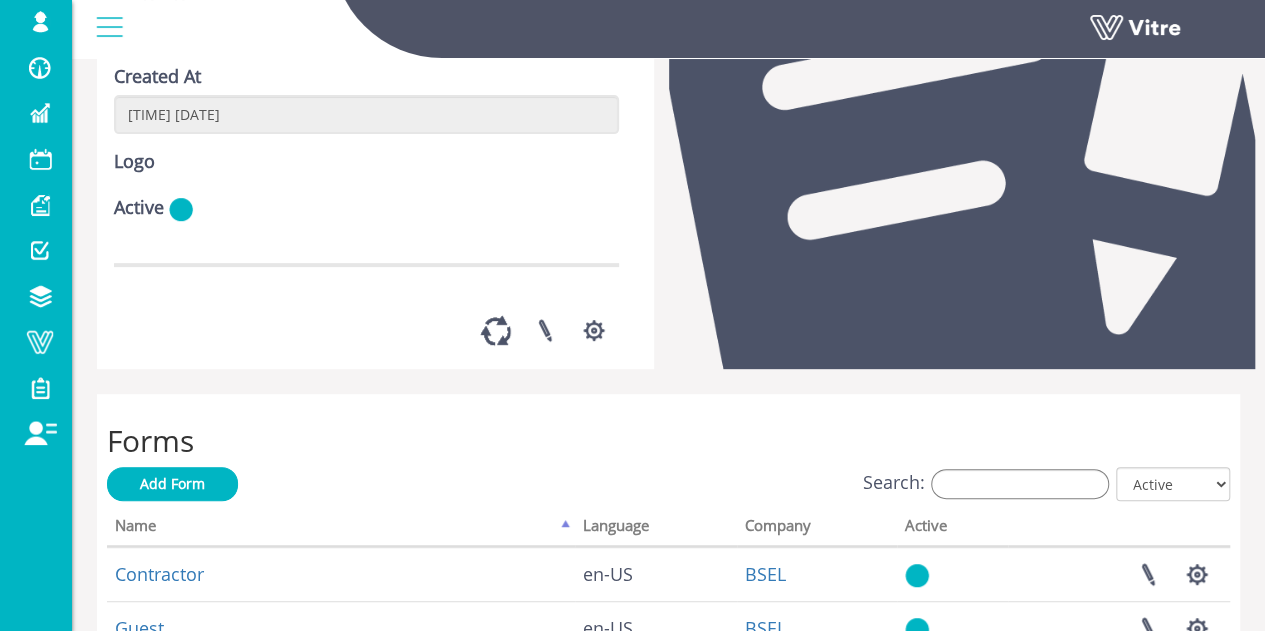 scroll, scrollTop: 300, scrollLeft: 0, axis: vertical 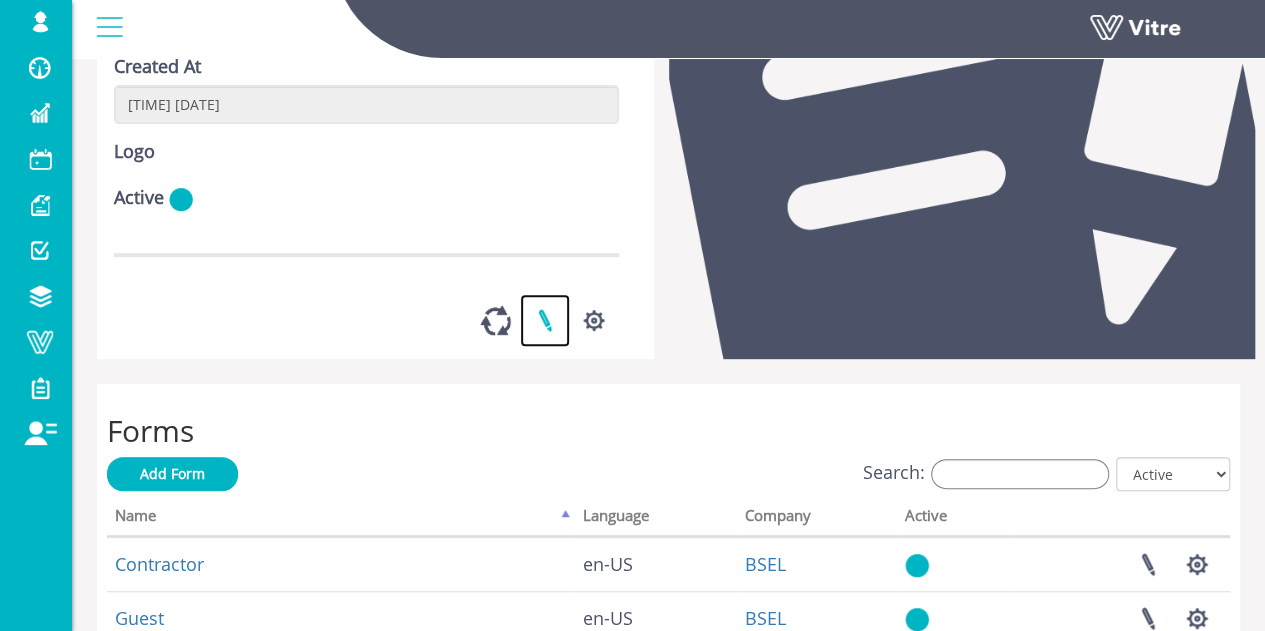 click at bounding box center [545, 320] 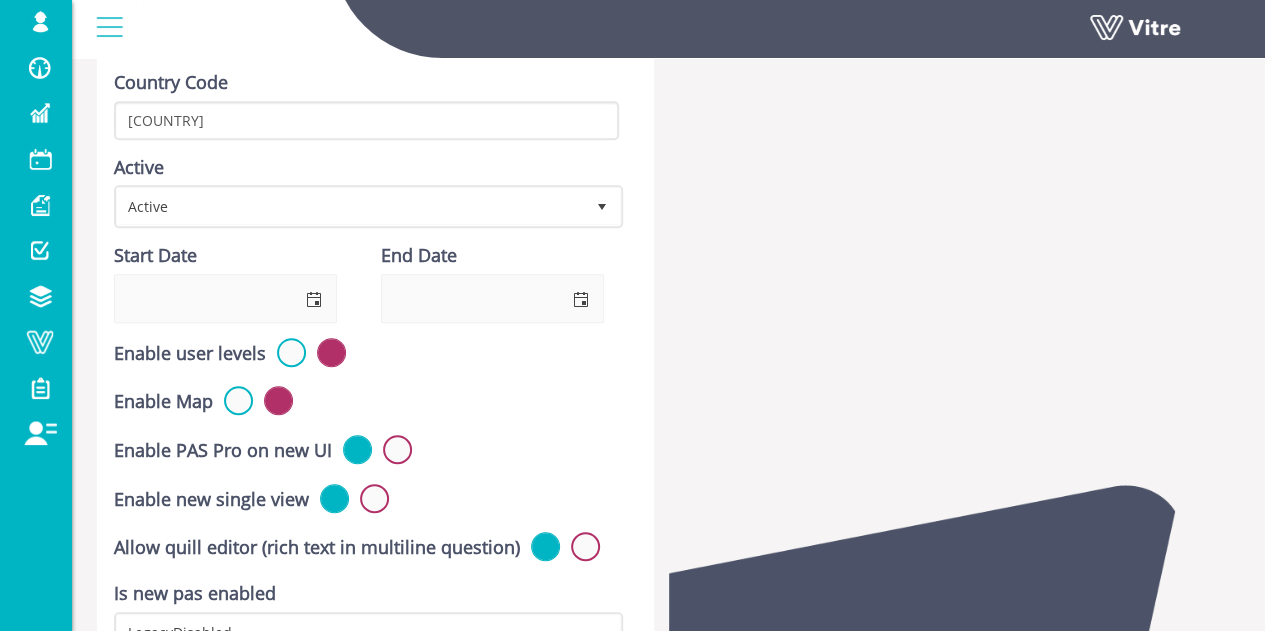 scroll, scrollTop: 1066, scrollLeft: 0, axis: vertical 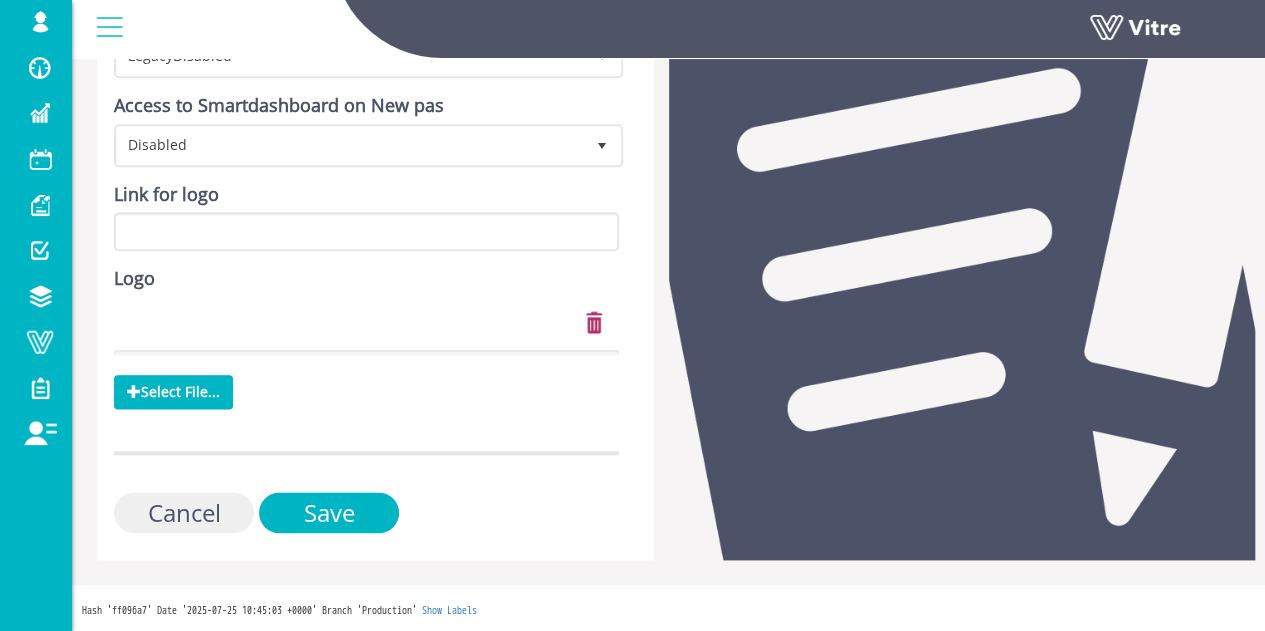 click on "Cancel" at bounding box center [184, 512] 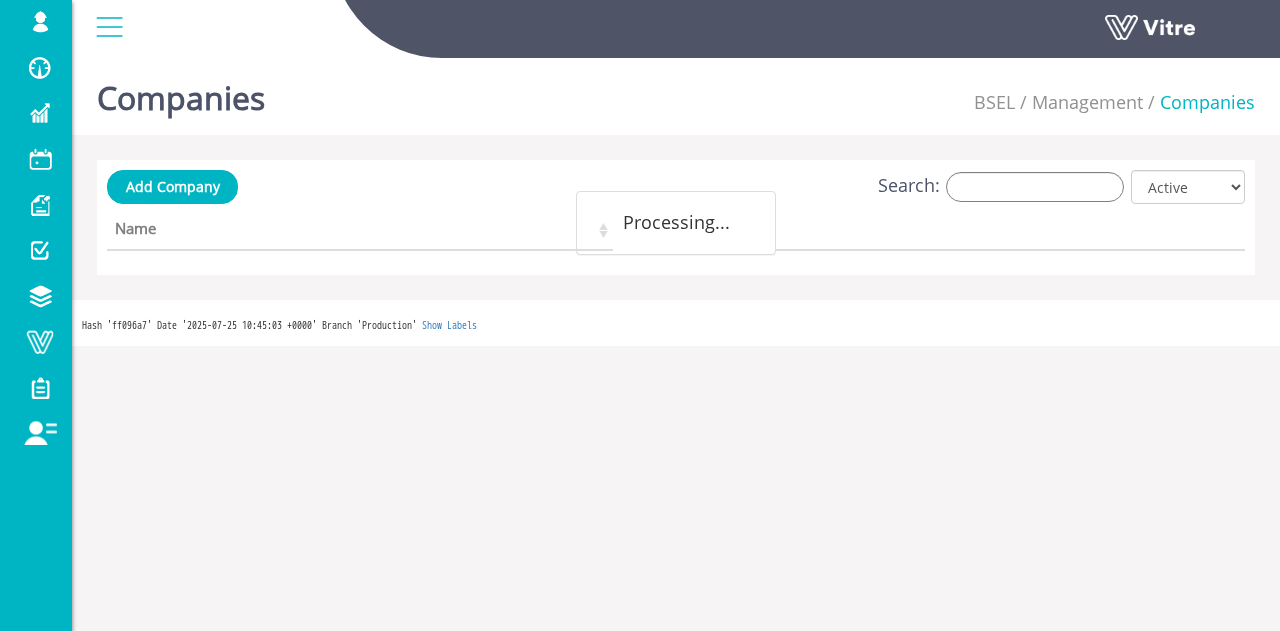 scroll, scrollTop: 0, scrollLeft: 0, axis: both 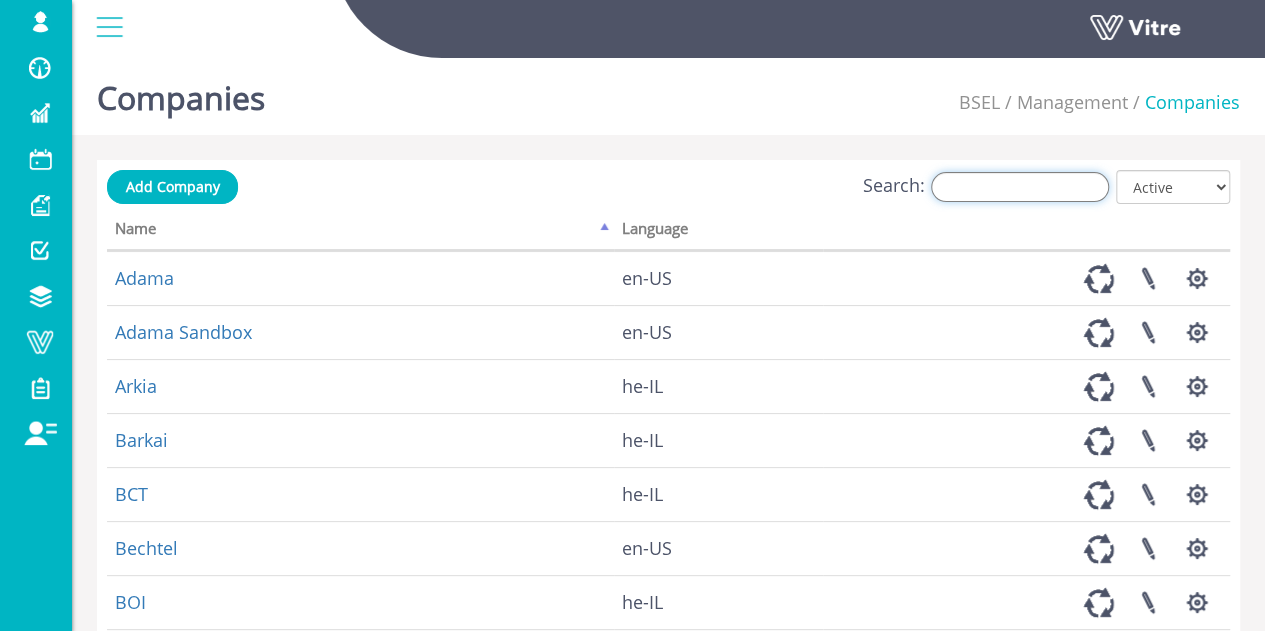 click on "Search:" at bounding box center (1020, 187) 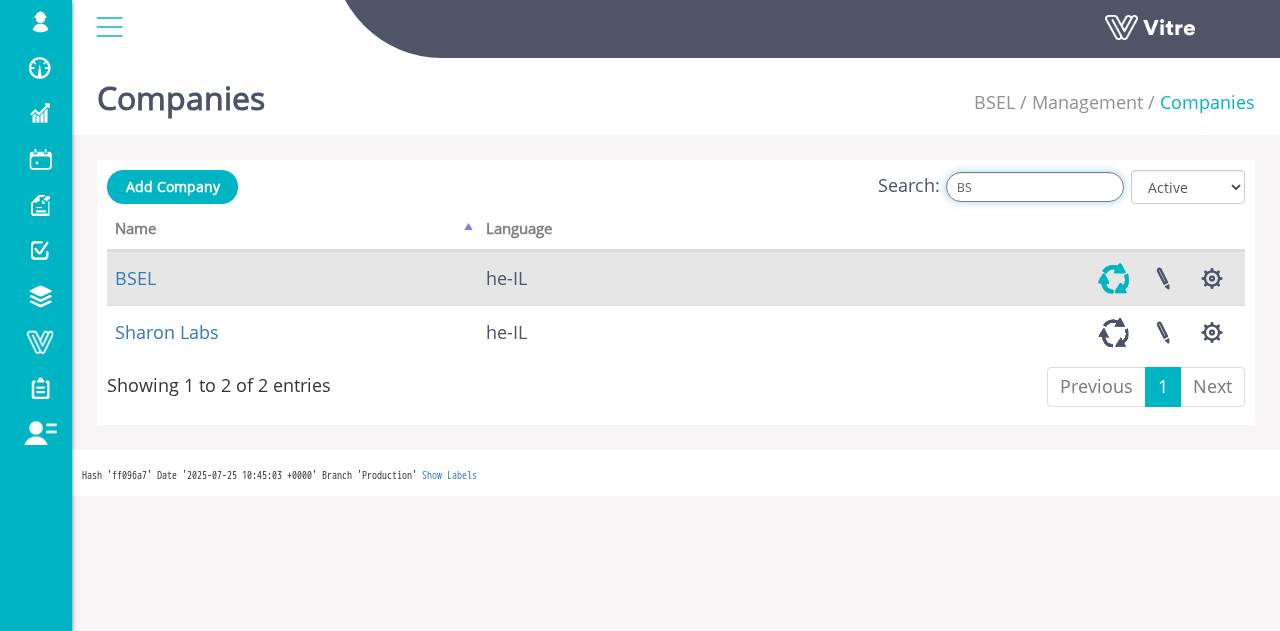 type on "BS" 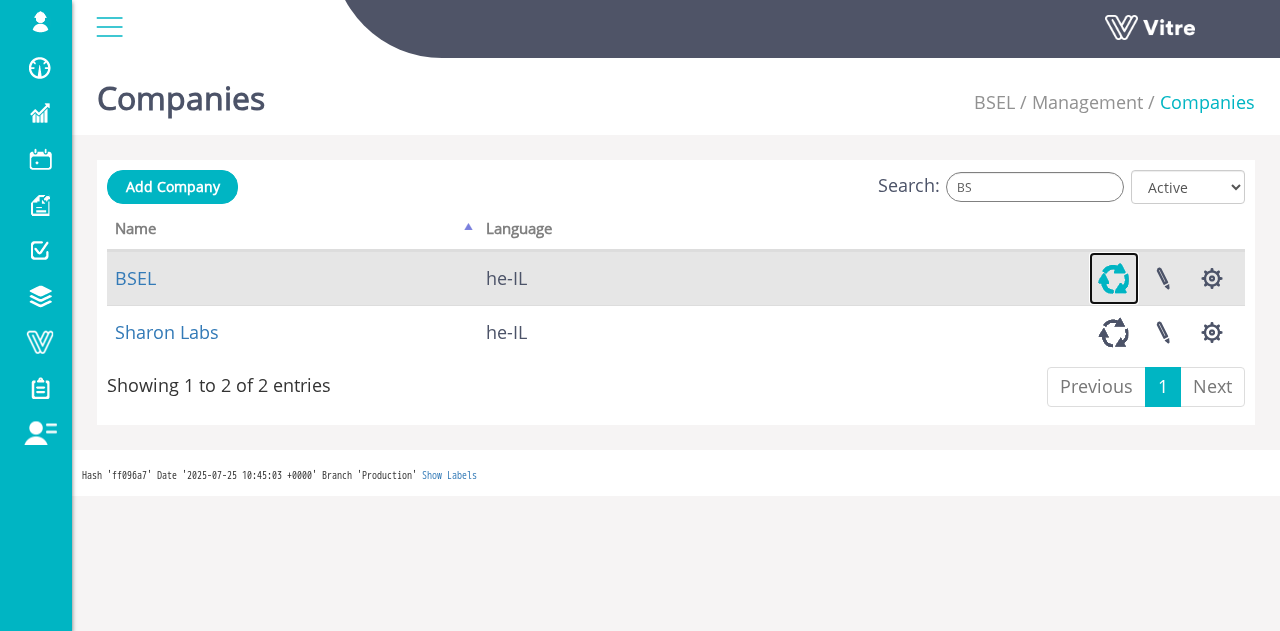 click at bounding box center [1114, 278] 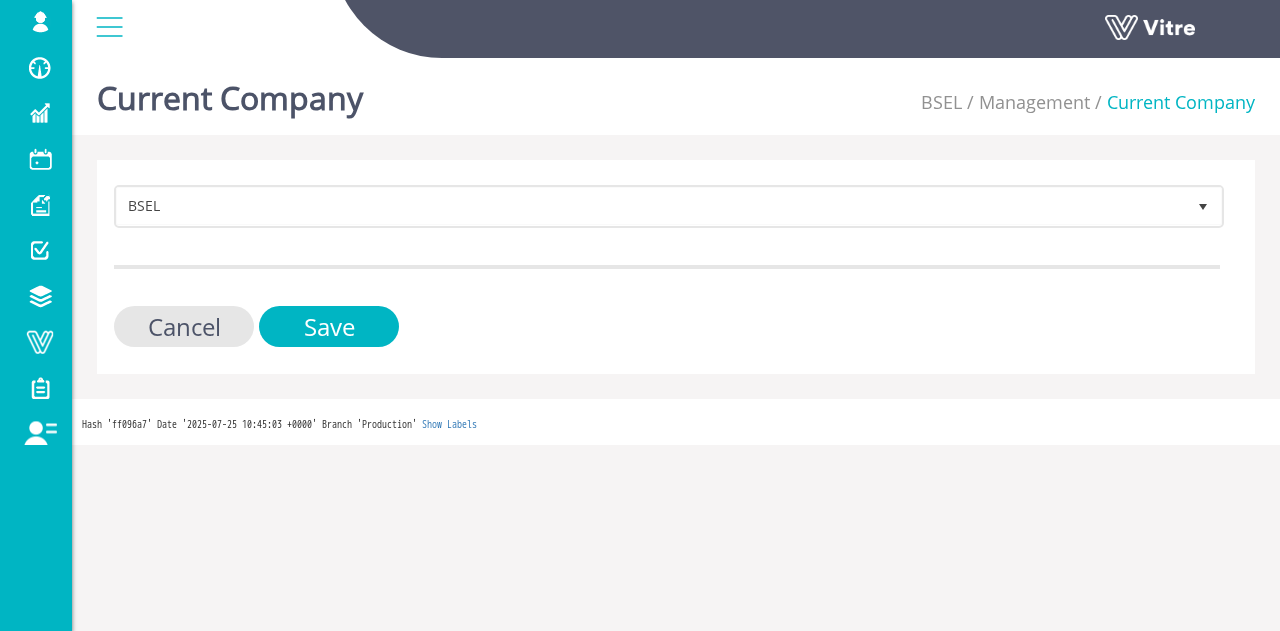 scroll, scrollTop: 0, scrollLeft: 0, axis: both 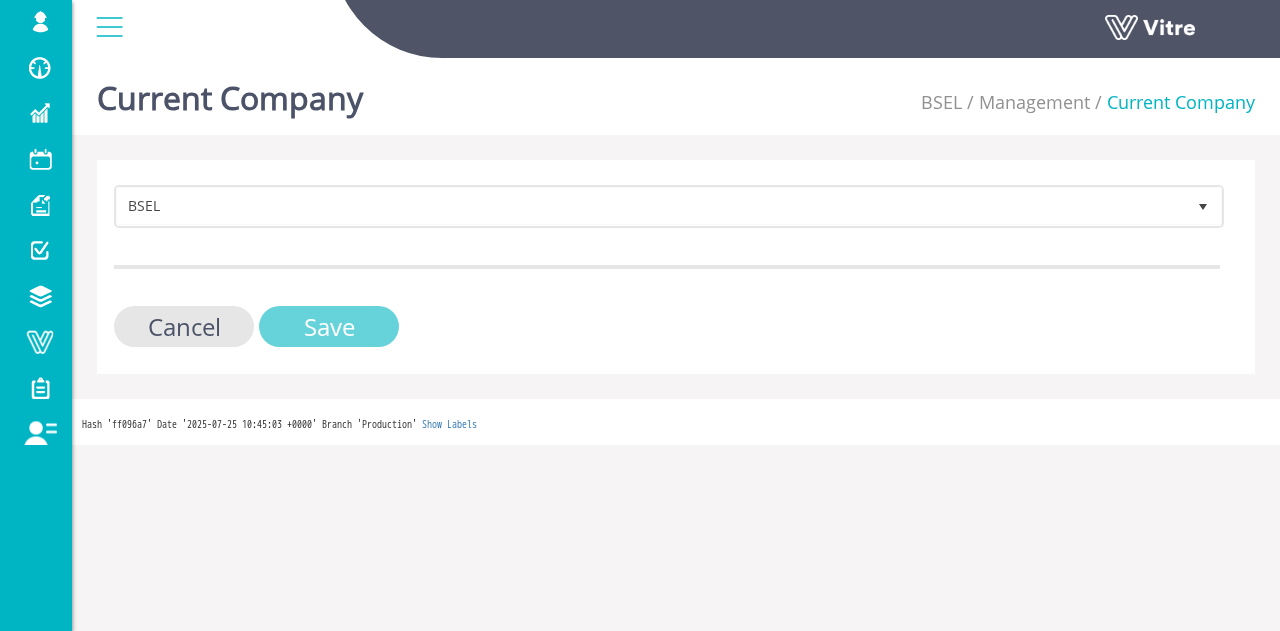 click on "Save" at bounding box center (329, 326) 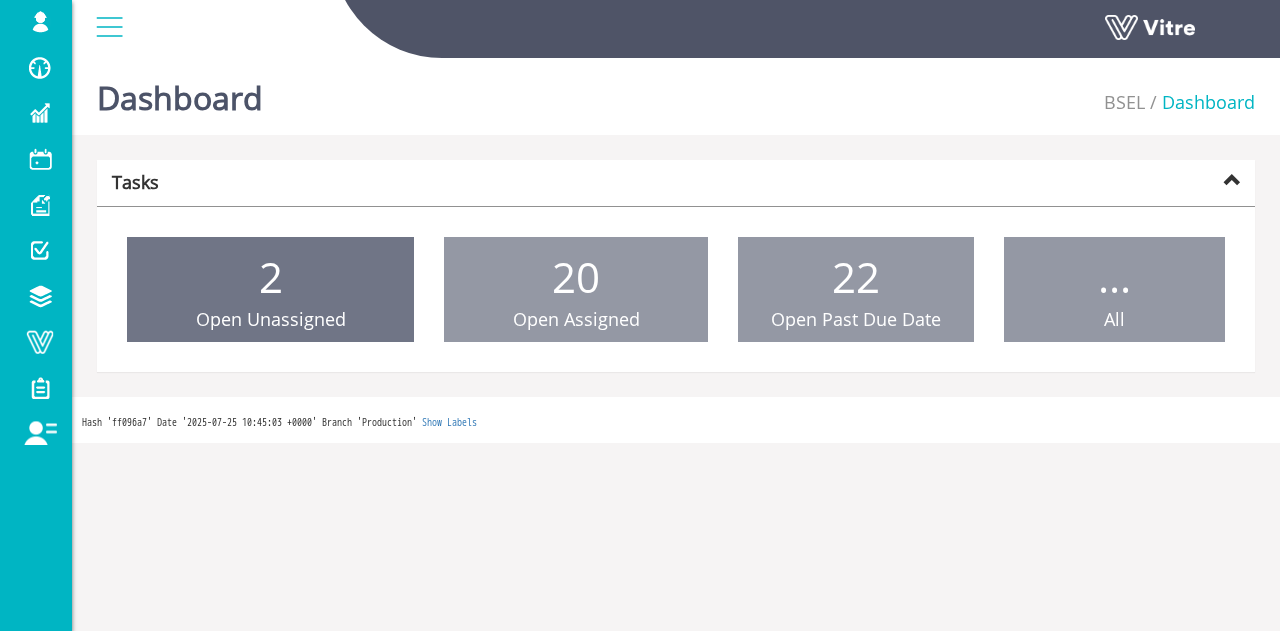scroll, scrollTop: 0, scrollLeft: 0, axis: both 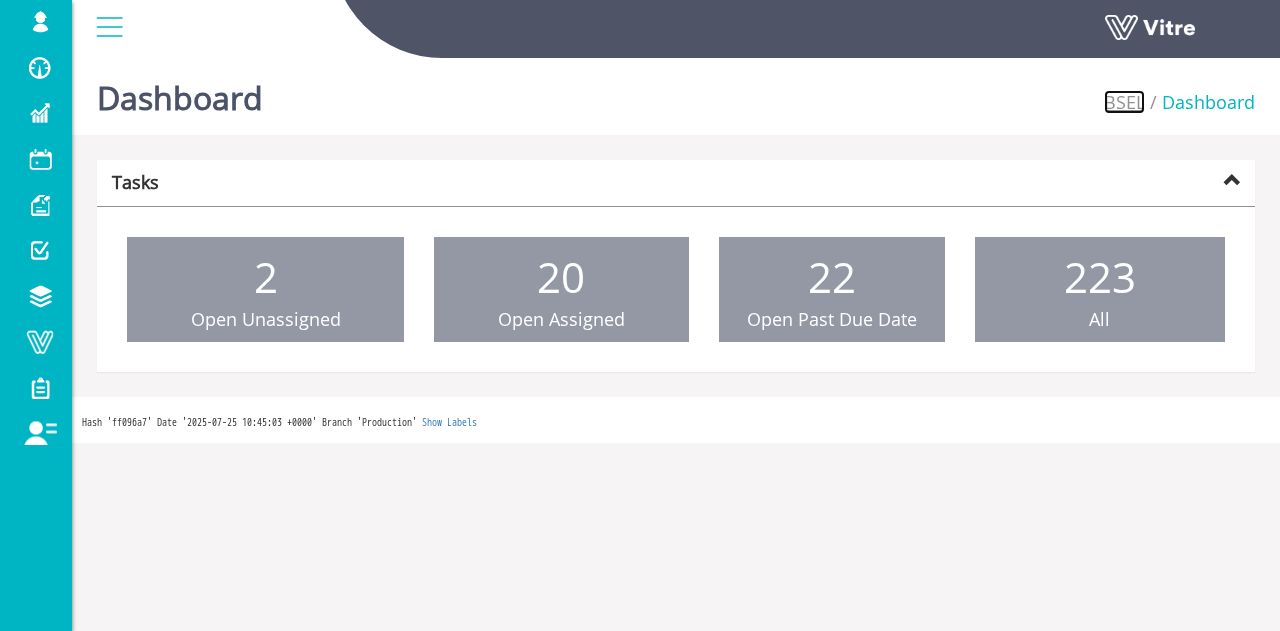 click on "BSEL" at bounding box center (1124, 102) 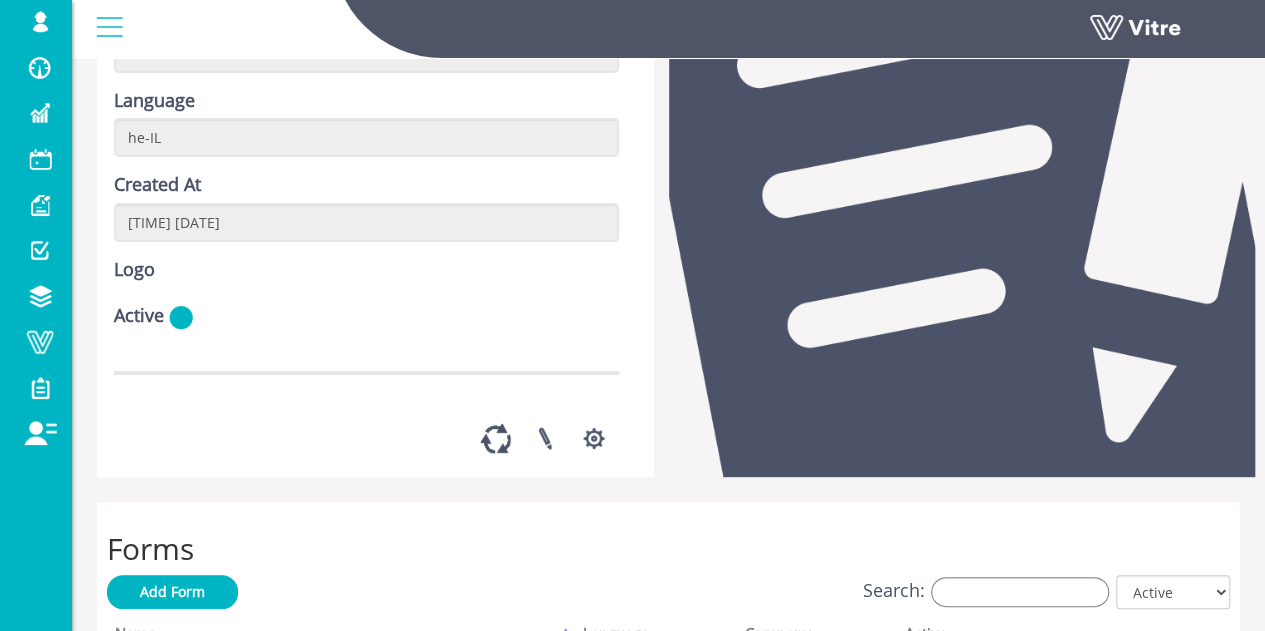scroll, scrollTop: 200, scrollLeft: 0, axis: vertical 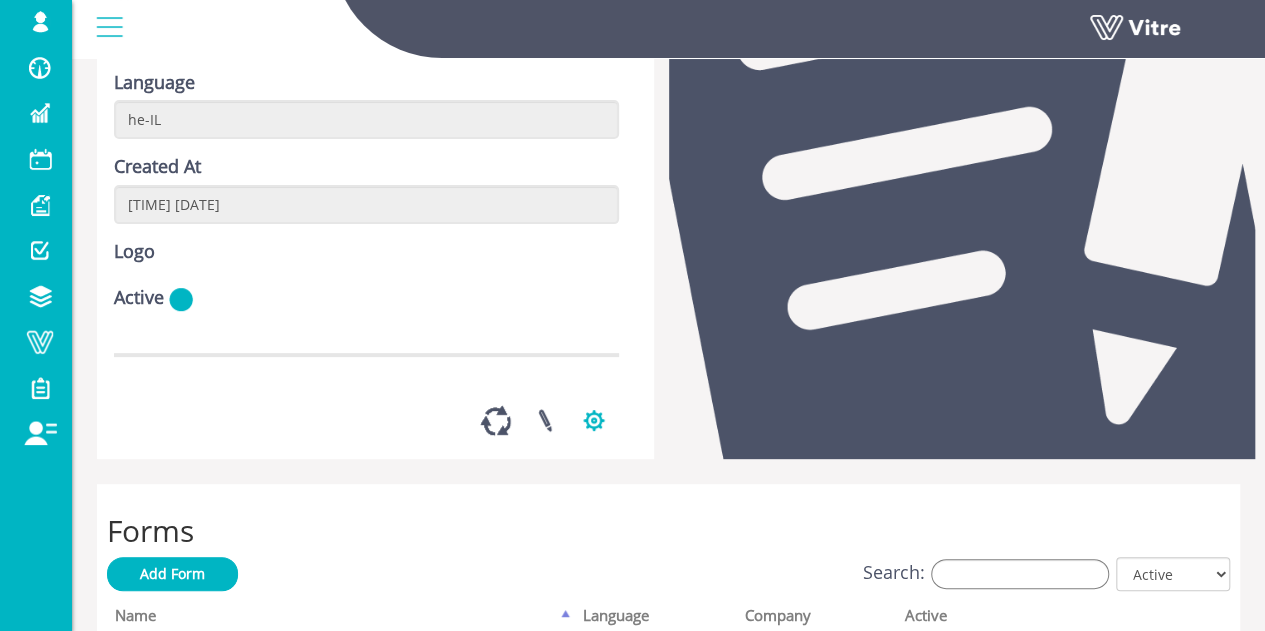 click at bounding box center [594, 420] 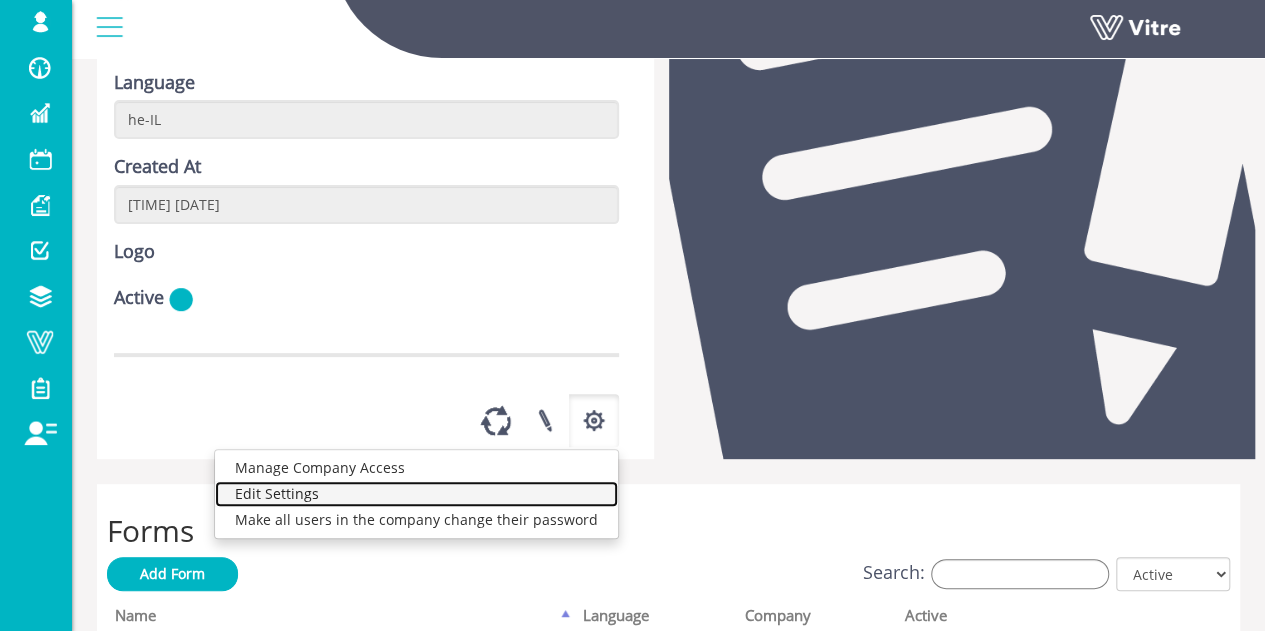 click on "Edit Settings" at bounding box center [416, 494] 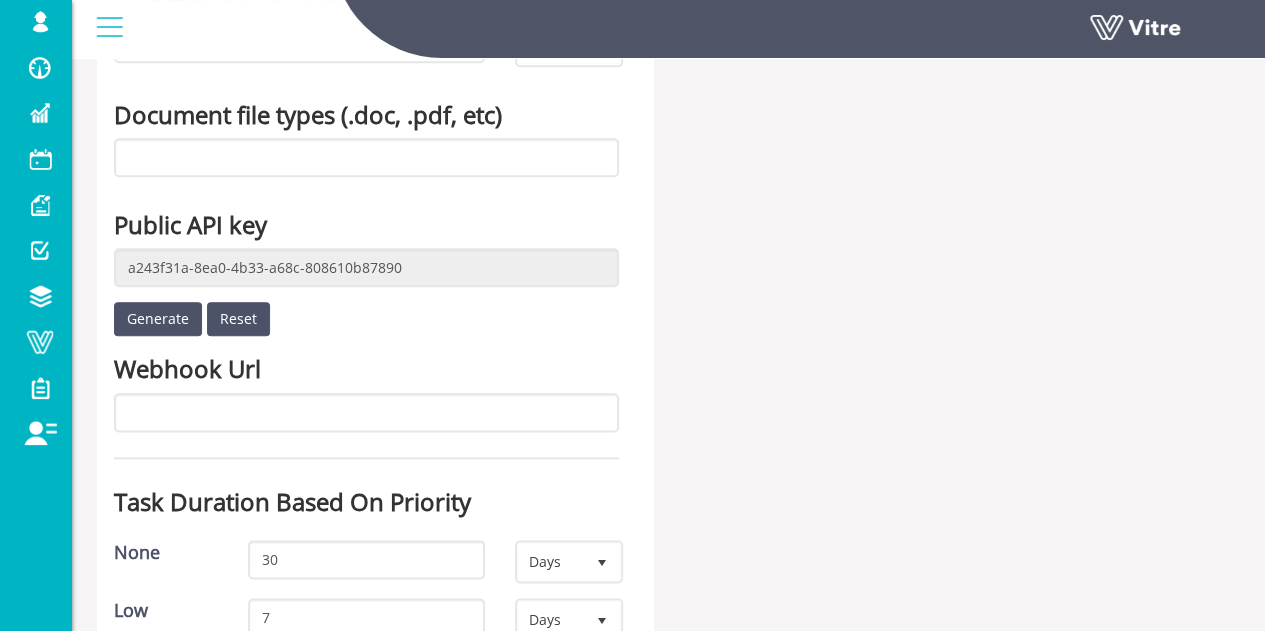scroll, scrollTop: 600, scrollLeft: 0, axis: vertical 